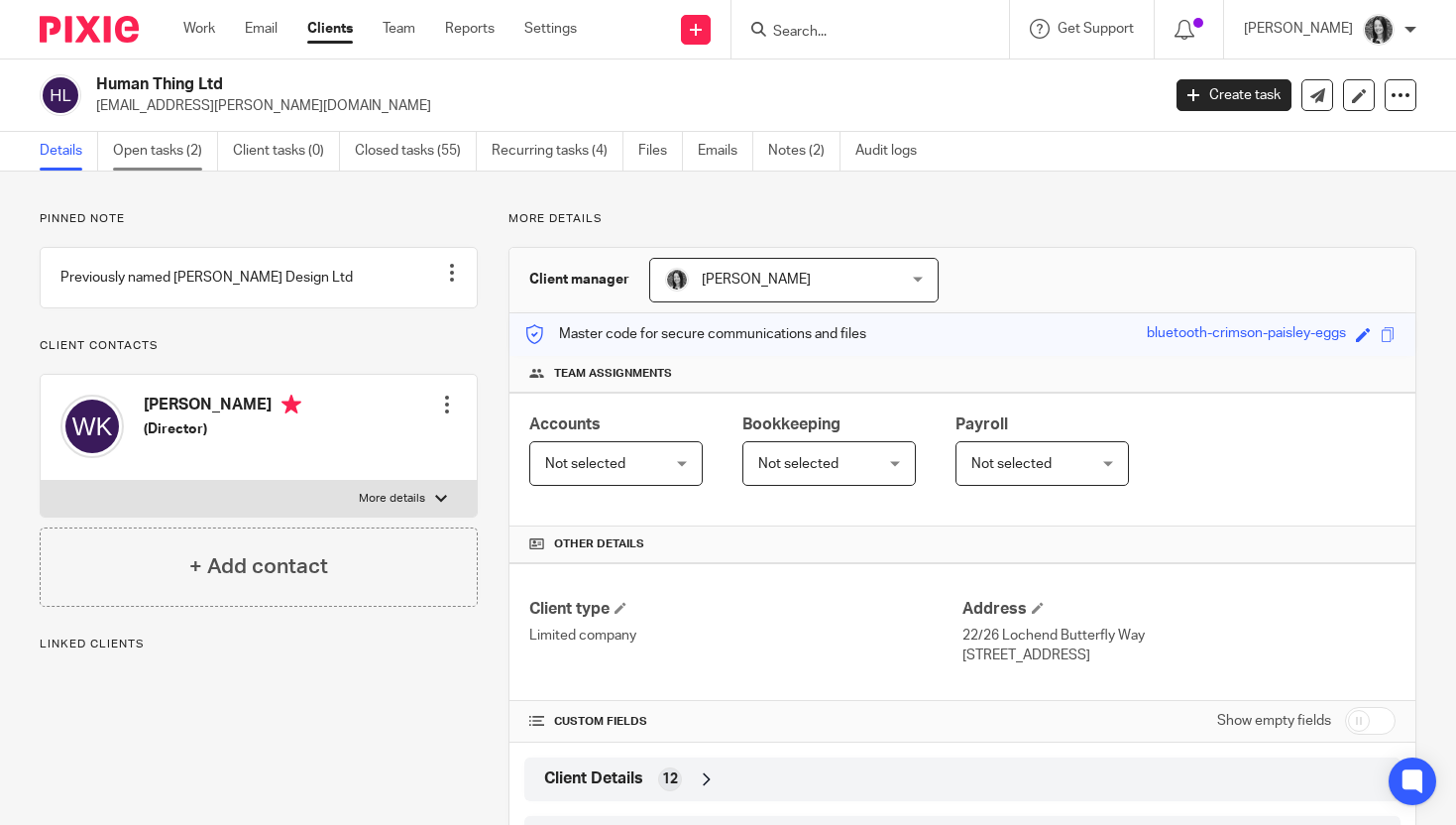 scroll, scrollTop: 0, scrollLeft: 0, axis: both 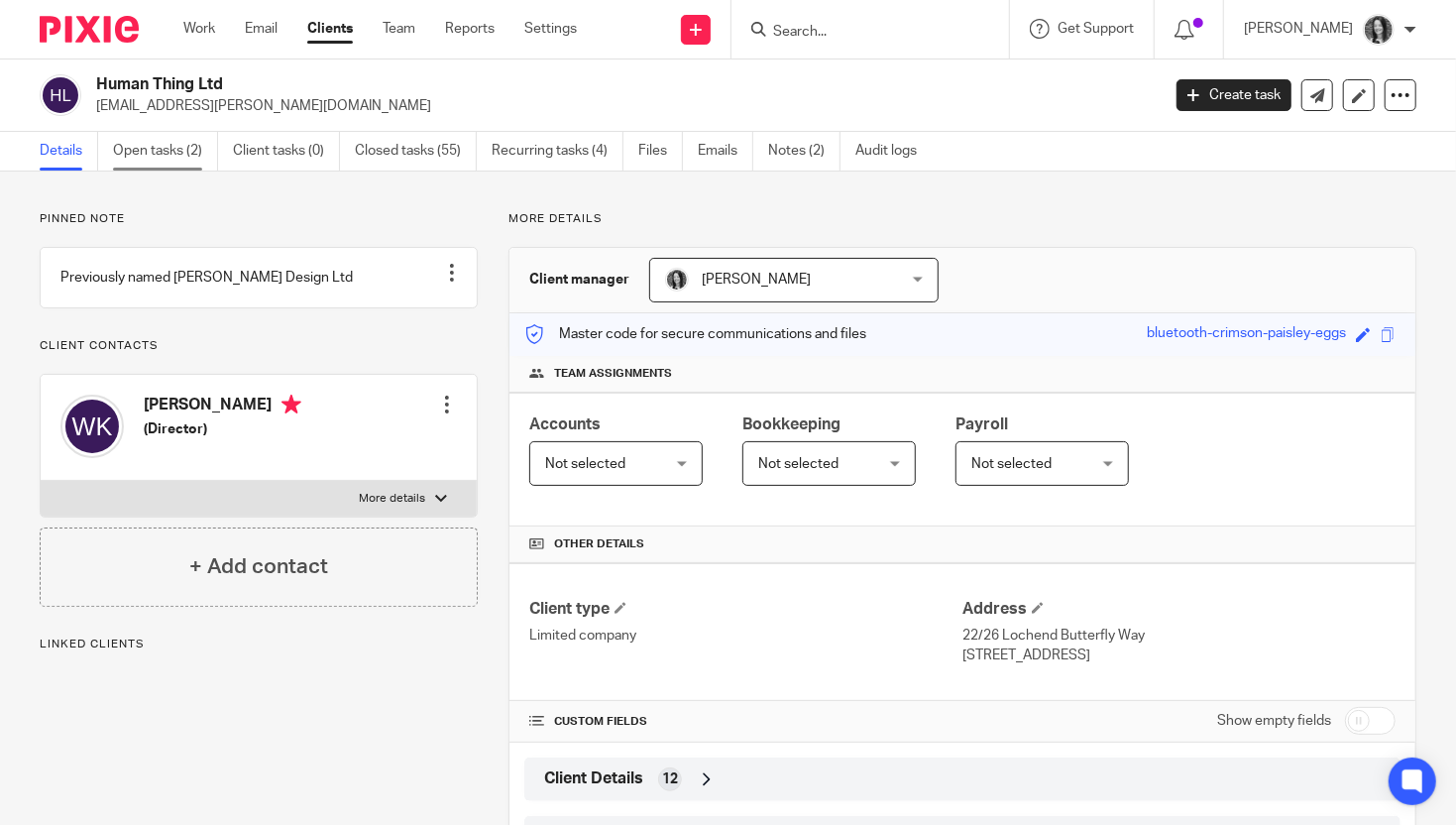 click on "Open tasks (2)" at bounding box center [166, 151] 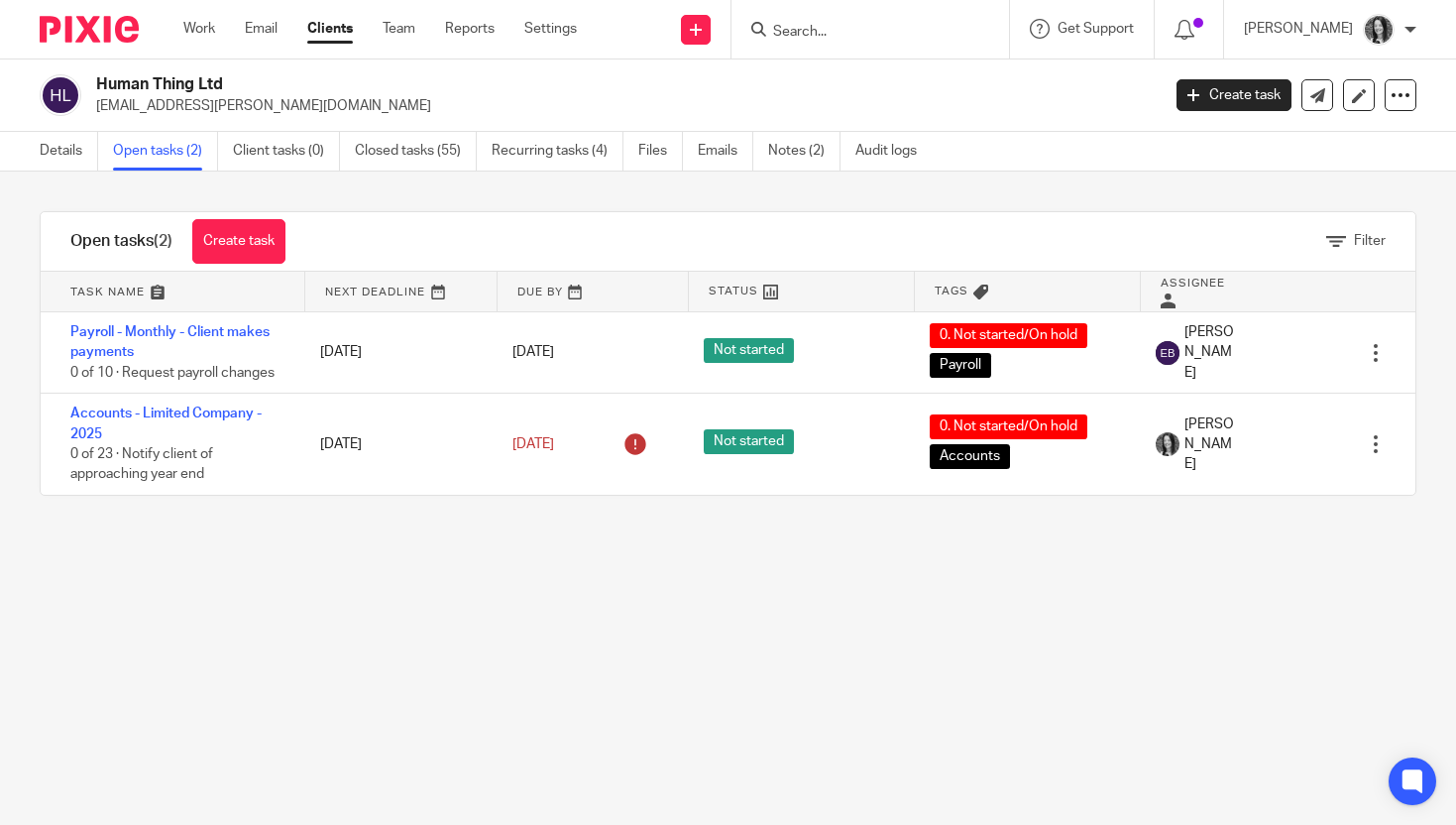 scroll, scrollTop: 0, scrollLeft: 0, axis: both 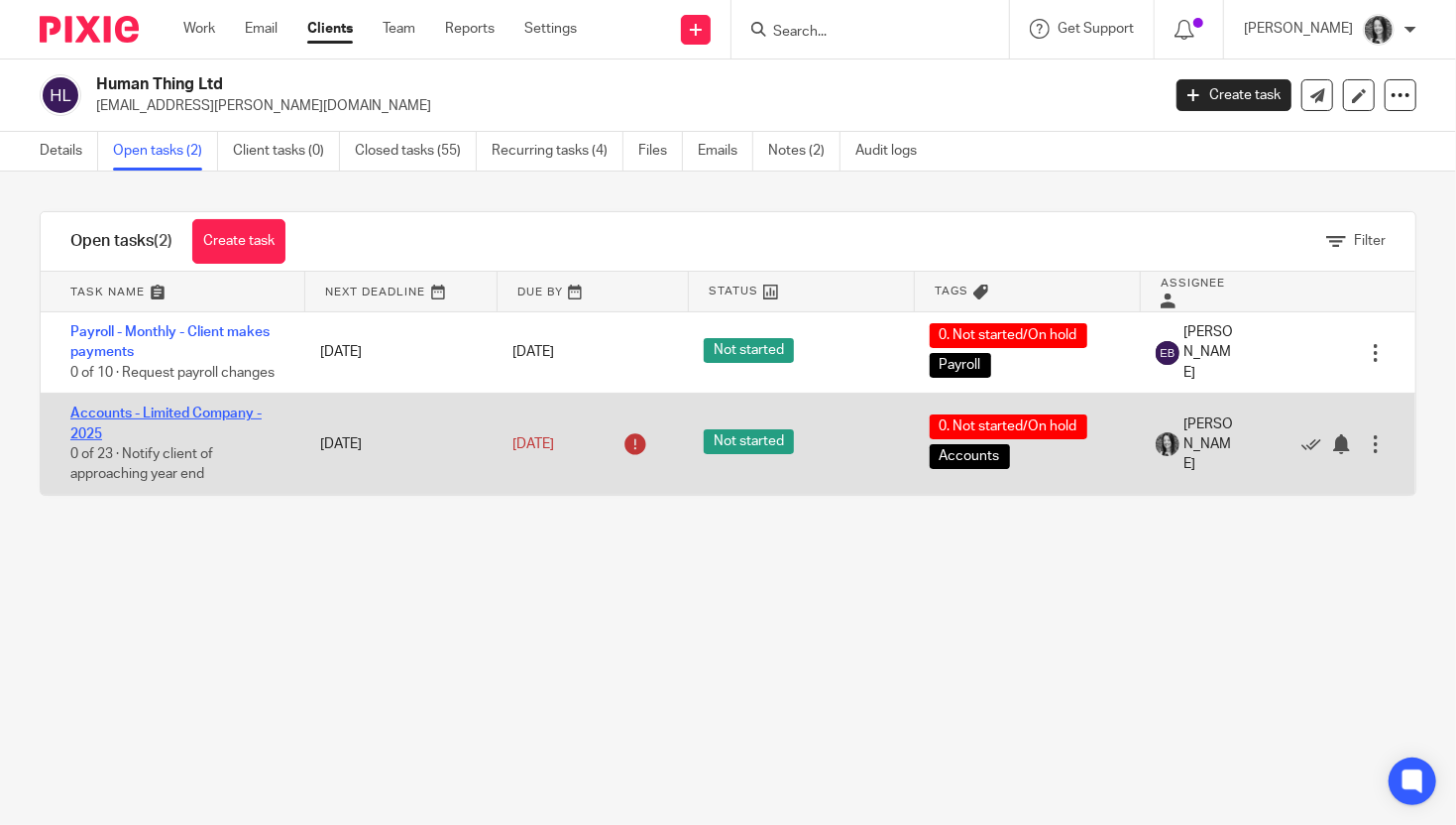 click on "Accounts - Limited Company - 2025" at bounding box center [166, 423] 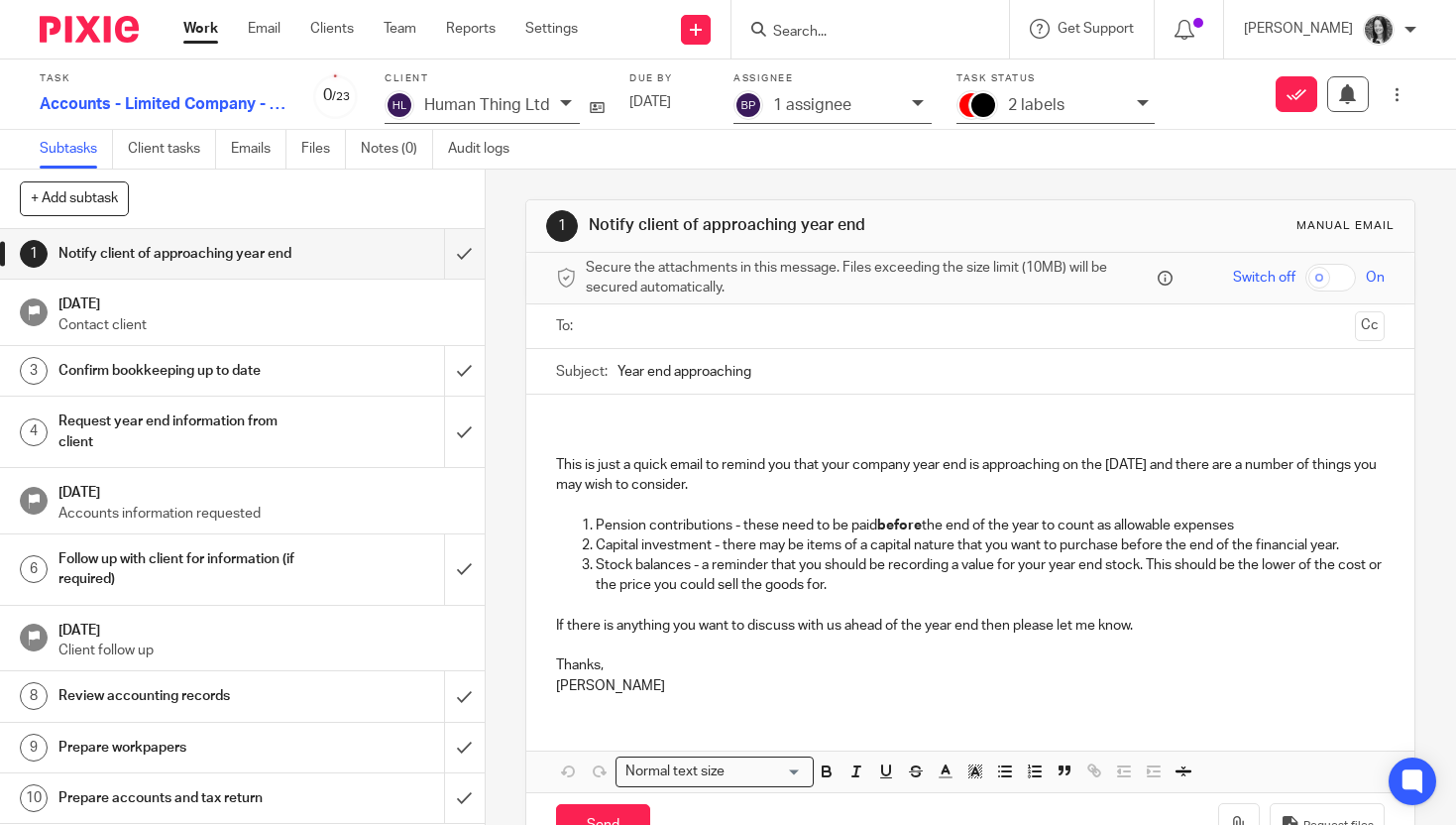 scroll, scrollTop: 0, scrollLeft: 0, axis: both 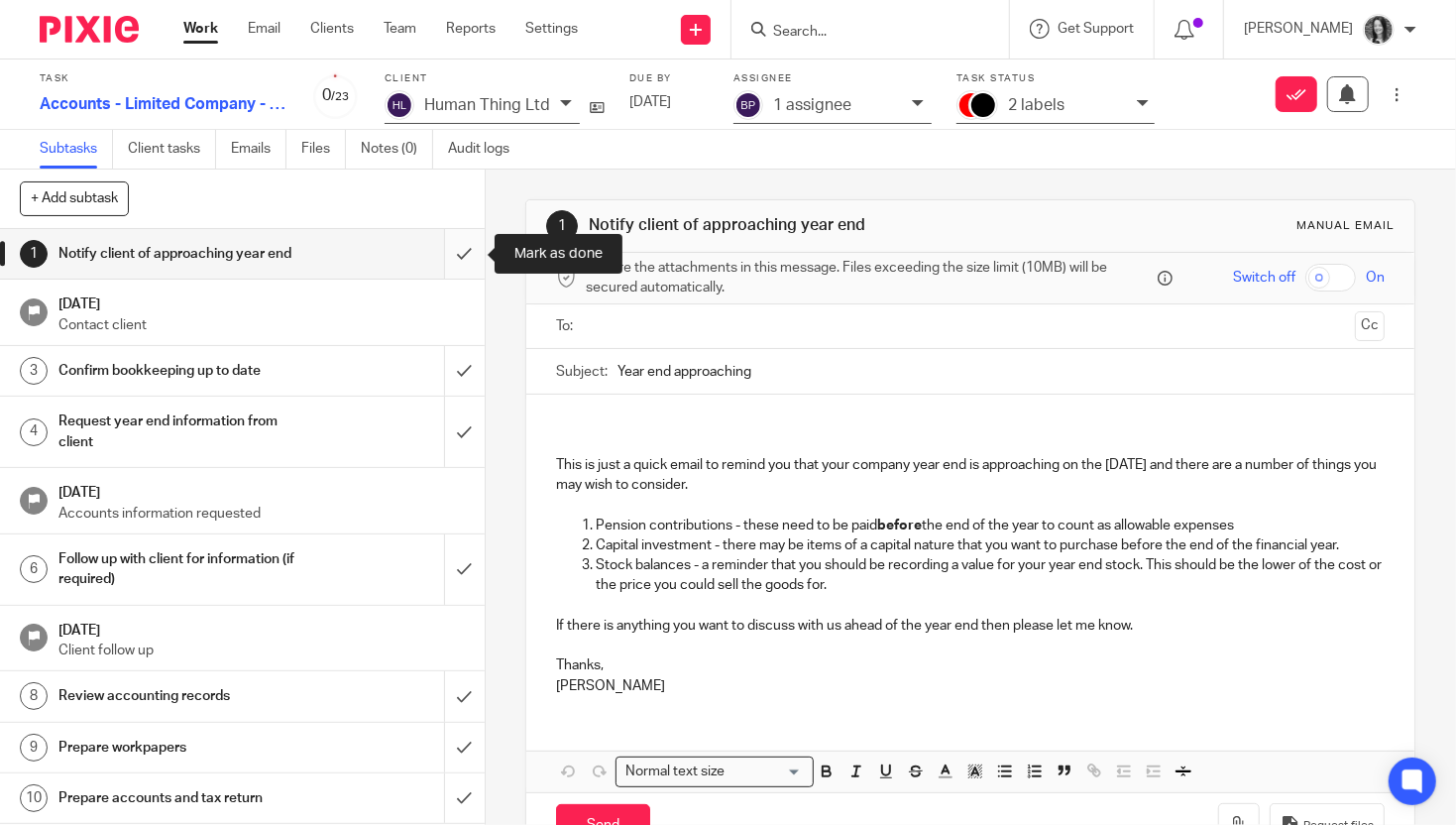 click at bounding box center [242, 254] 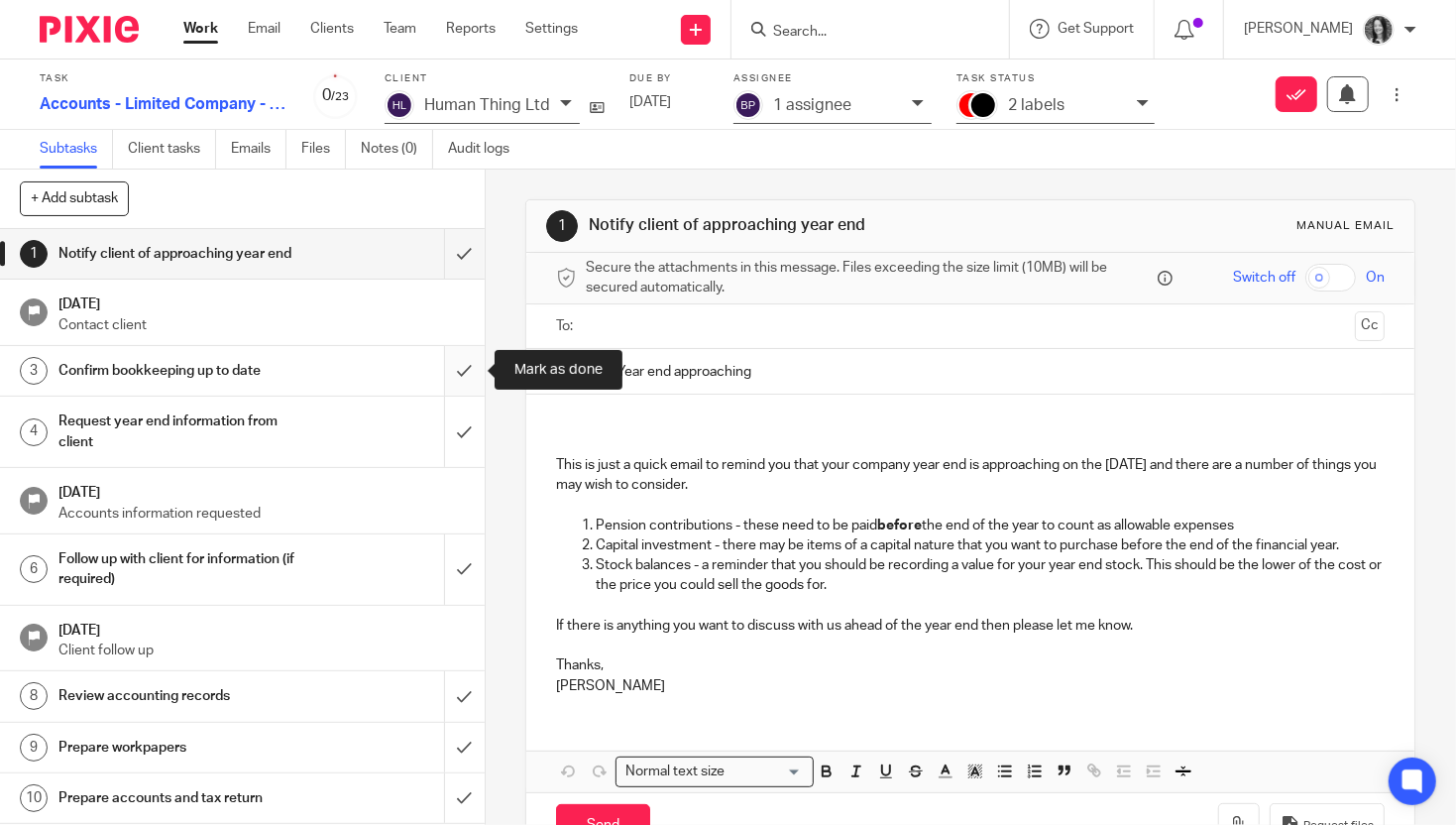 click at bounding box center (242, 371) 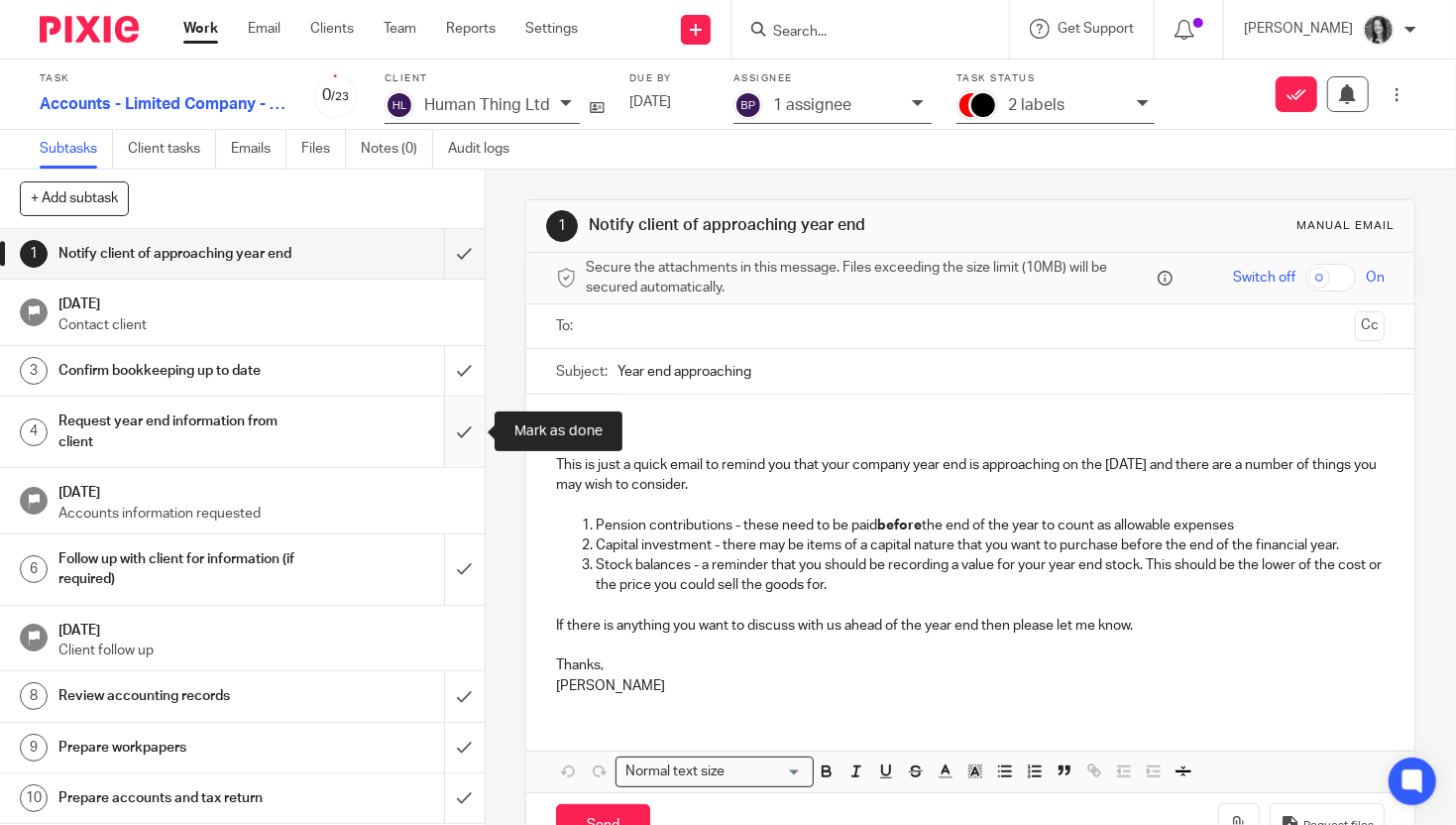 click at bounding box center (242, 431) 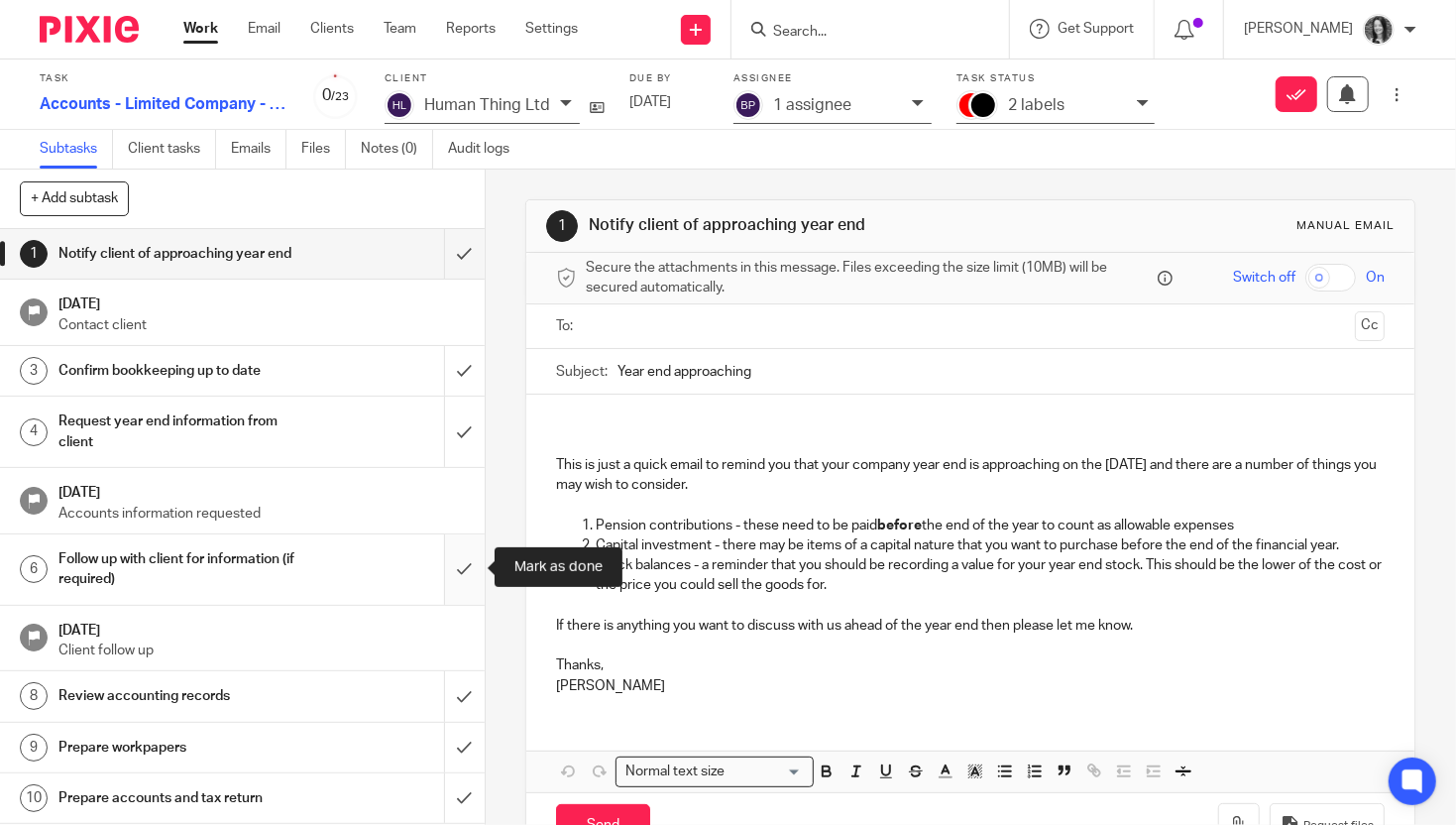 click at bounding box center [242, 569] 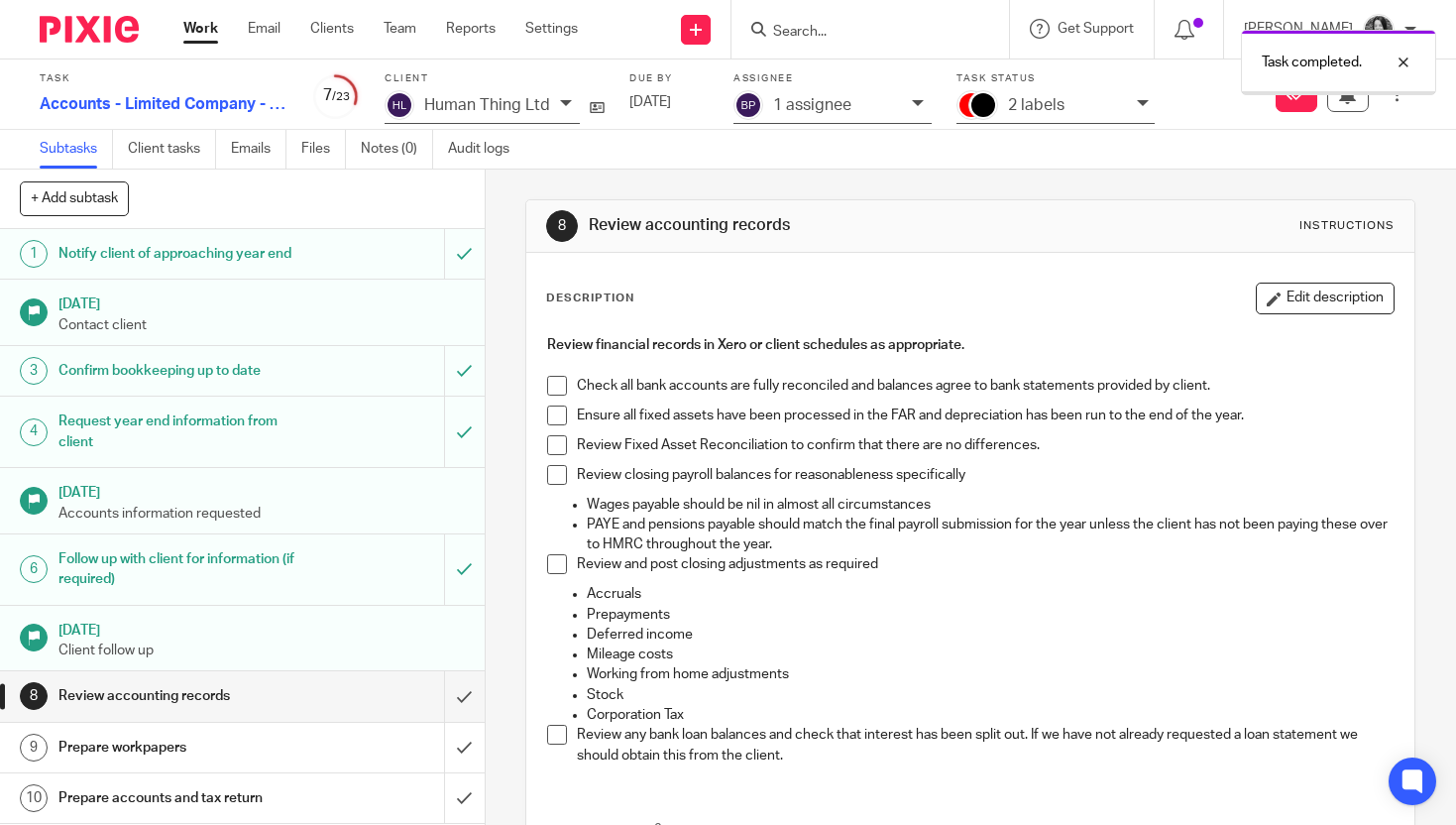 scroll, scrollTop: 0, scrollLeft: 0, axis: both 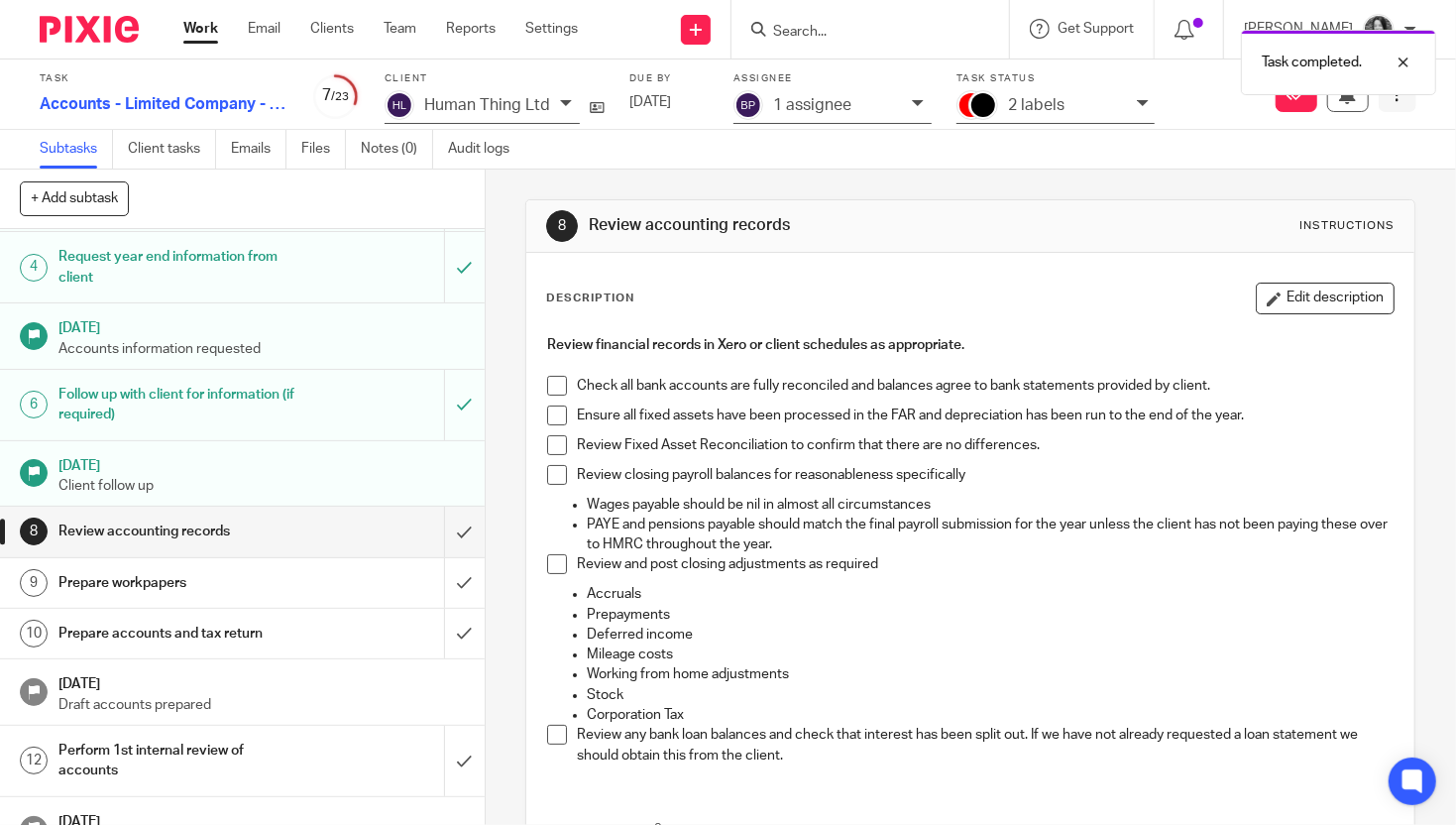 click at bounding box center [1398, 94] 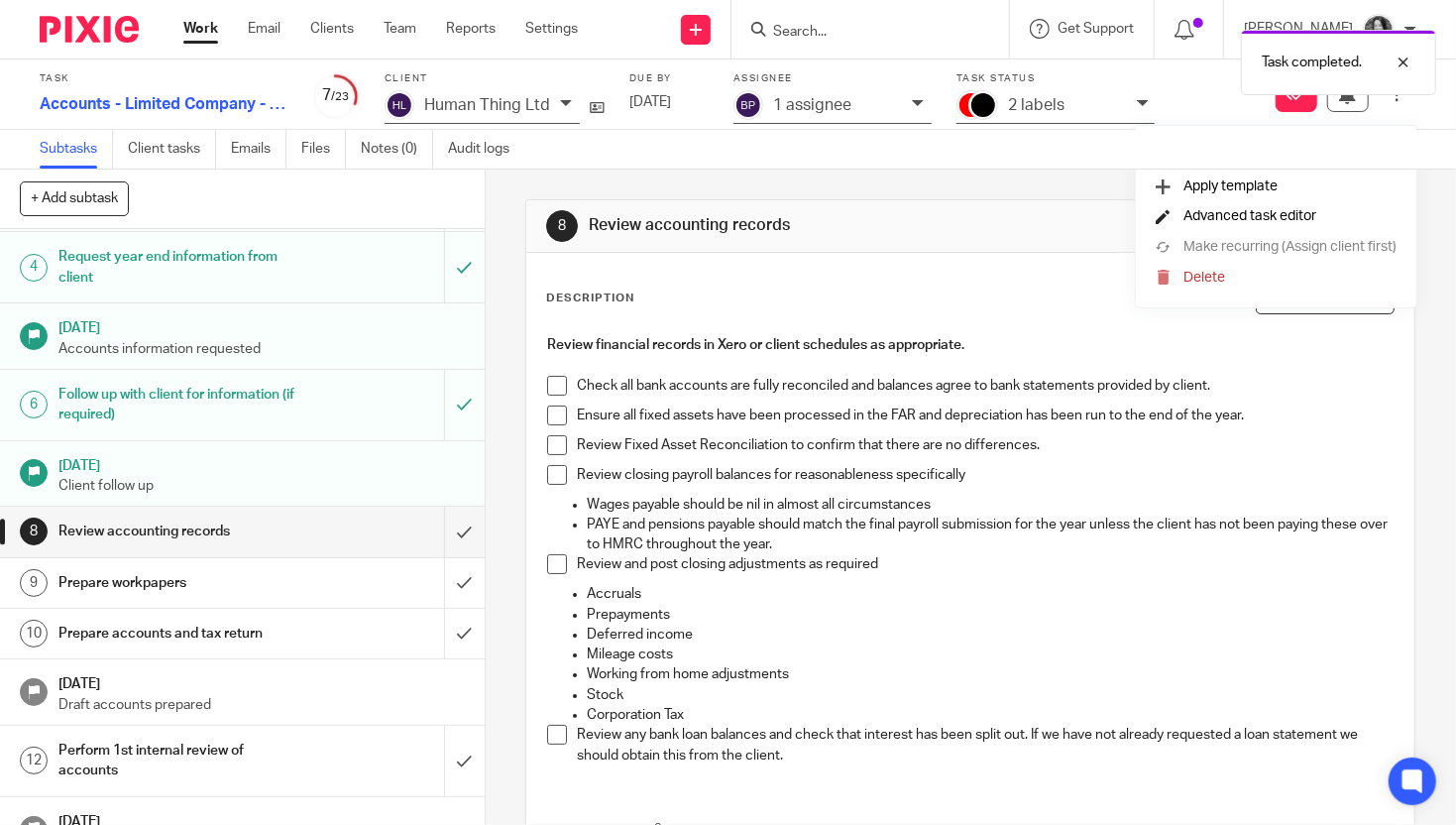 click on "Advanced task editor" at bounding box center [1250, 216] 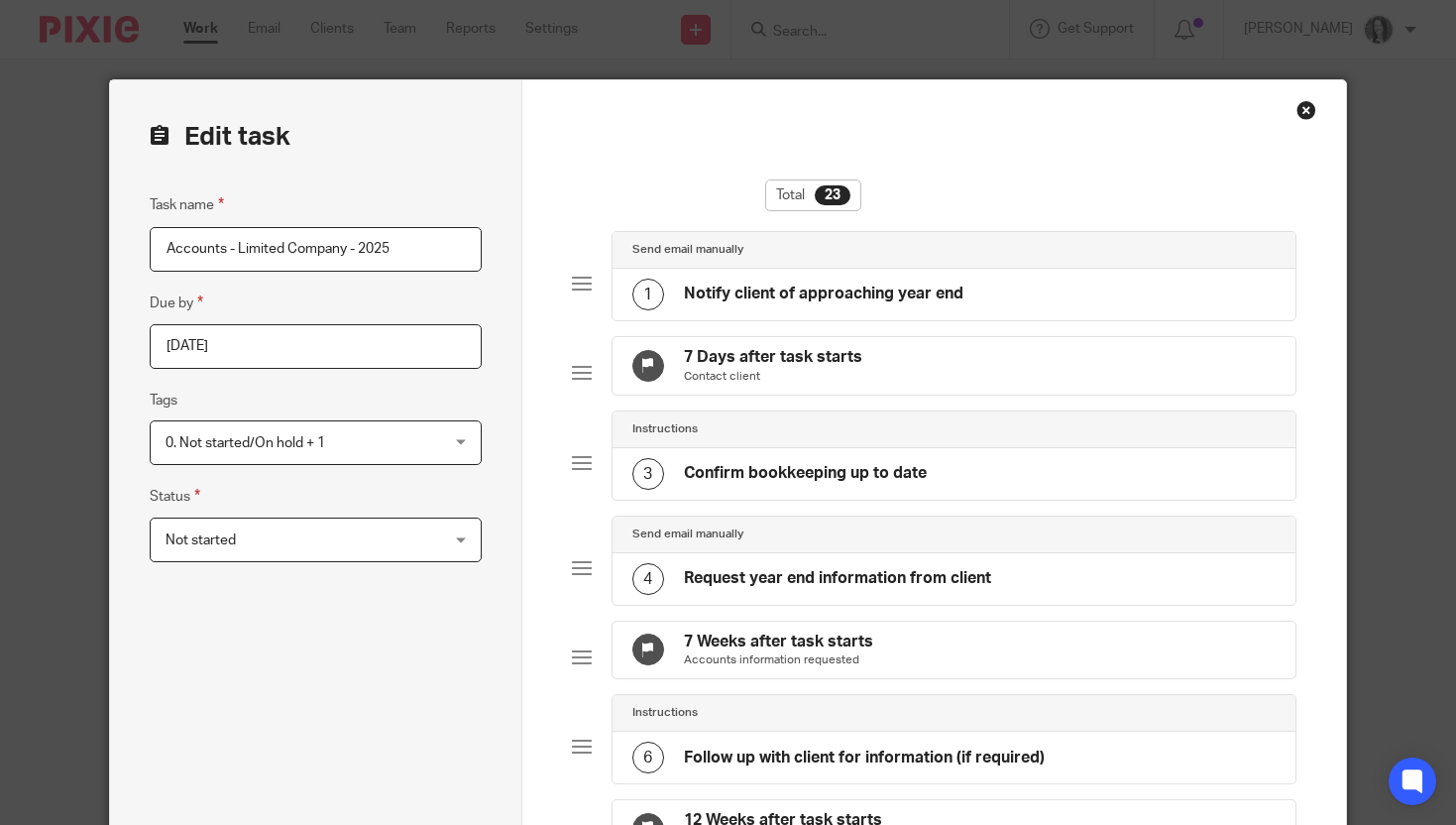 scroll, scrollTop: 0, scrollLeft: 0, axis: both 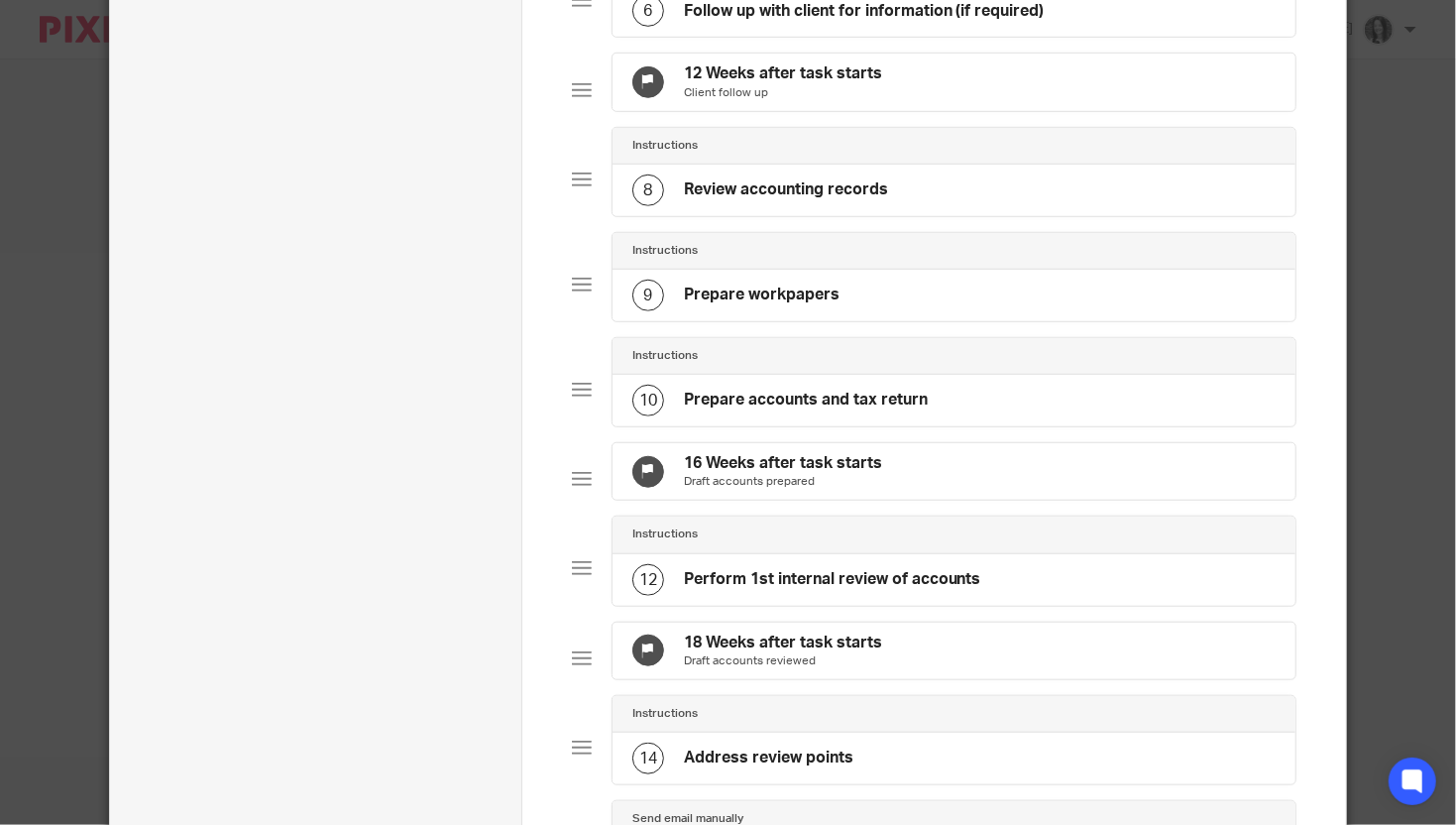 click on "16 Weeks after task starts" 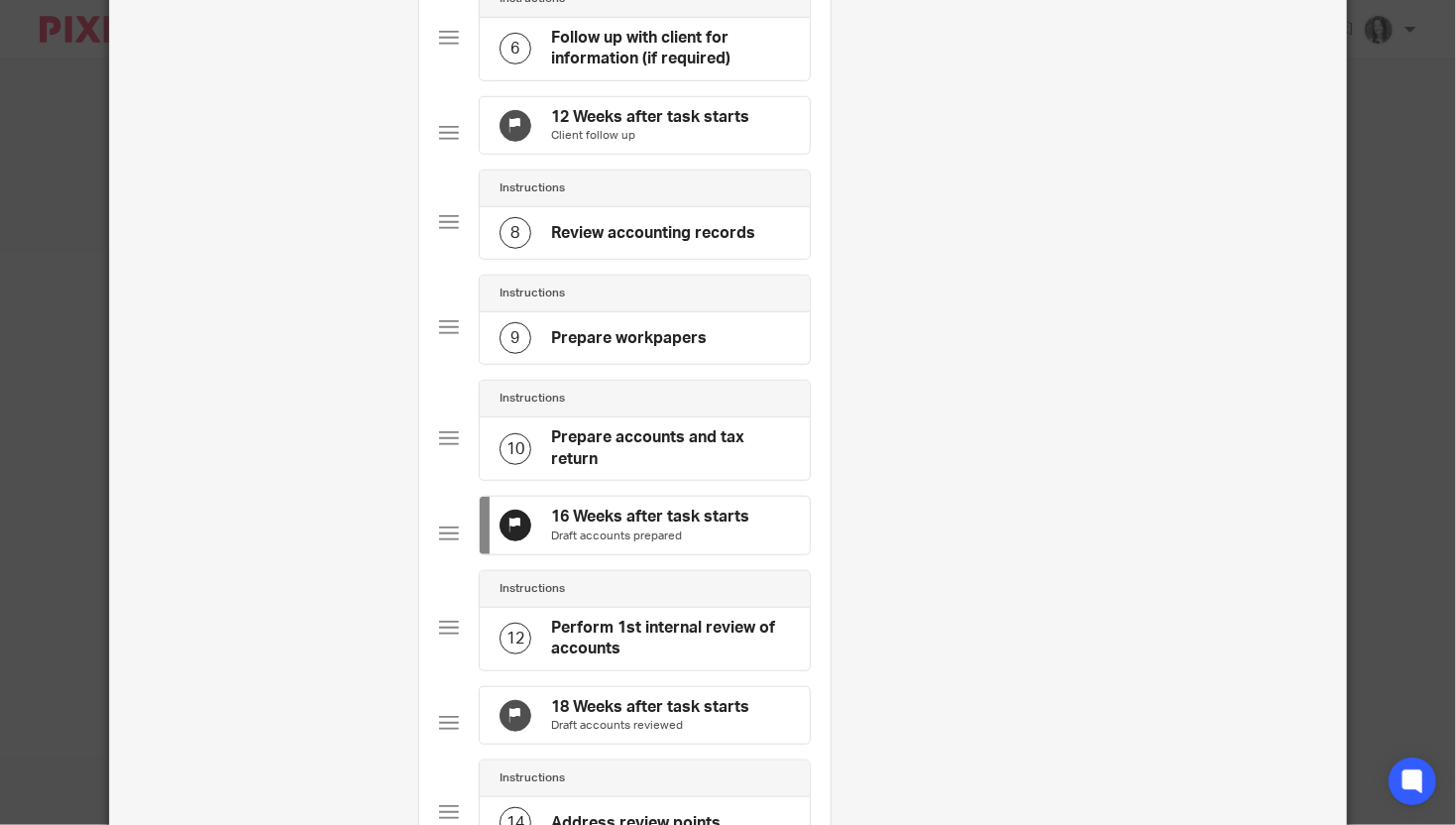 scroll, scrollTop: 0, scrollLeft: 0, axis: both 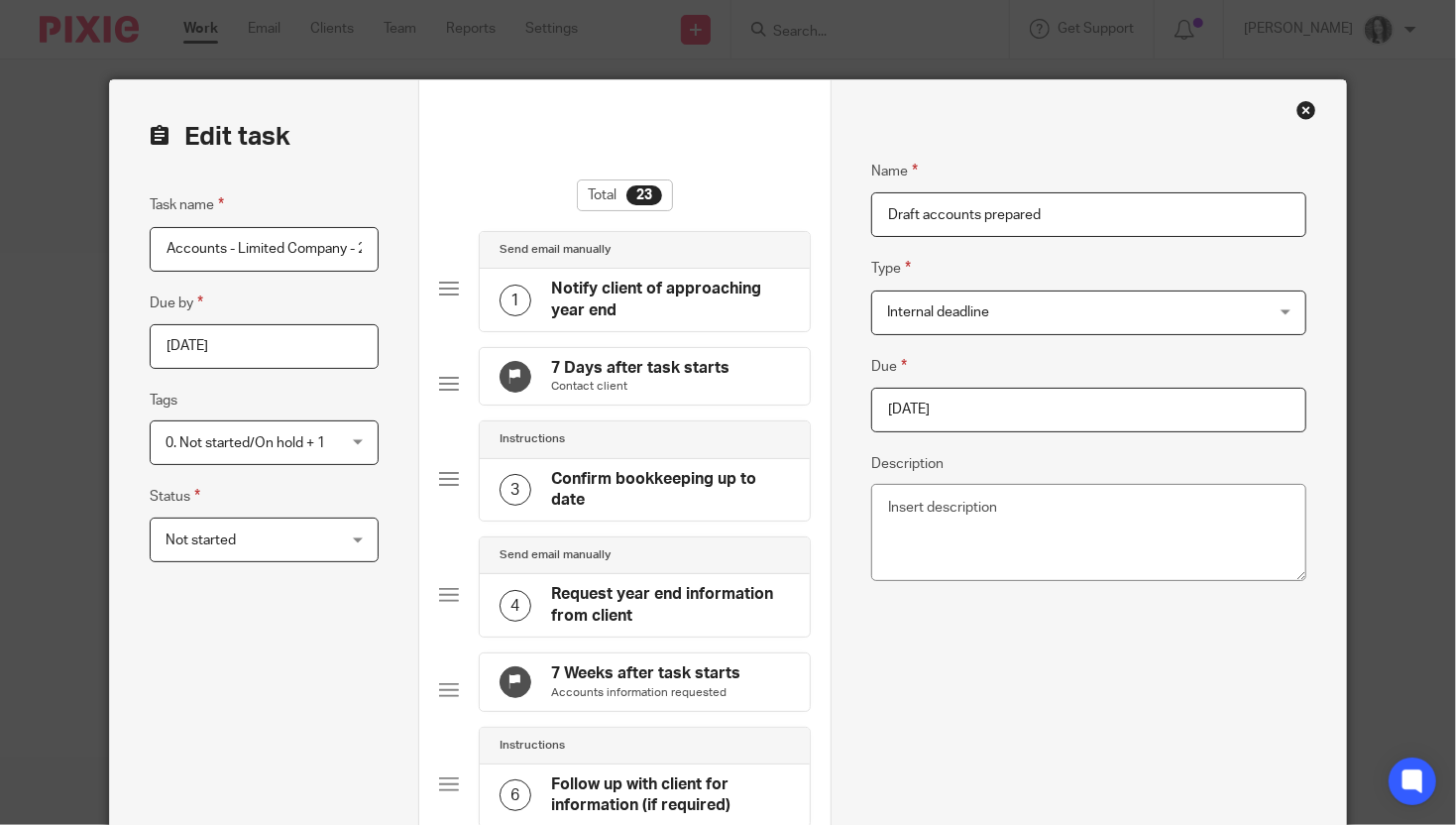 click on "2025-06-25" at bounding box center (1088, 410) 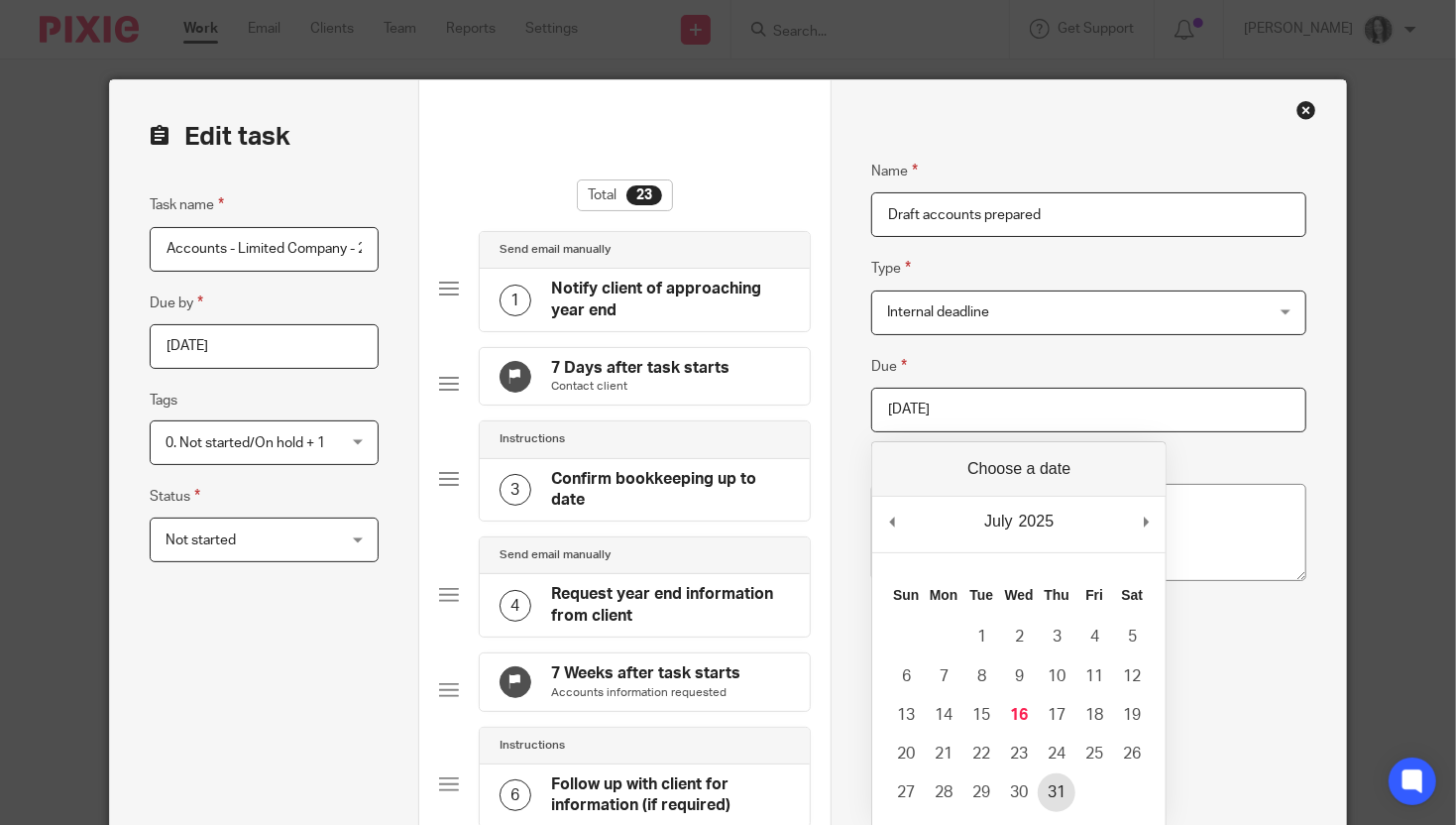 type on "2025-07-31" 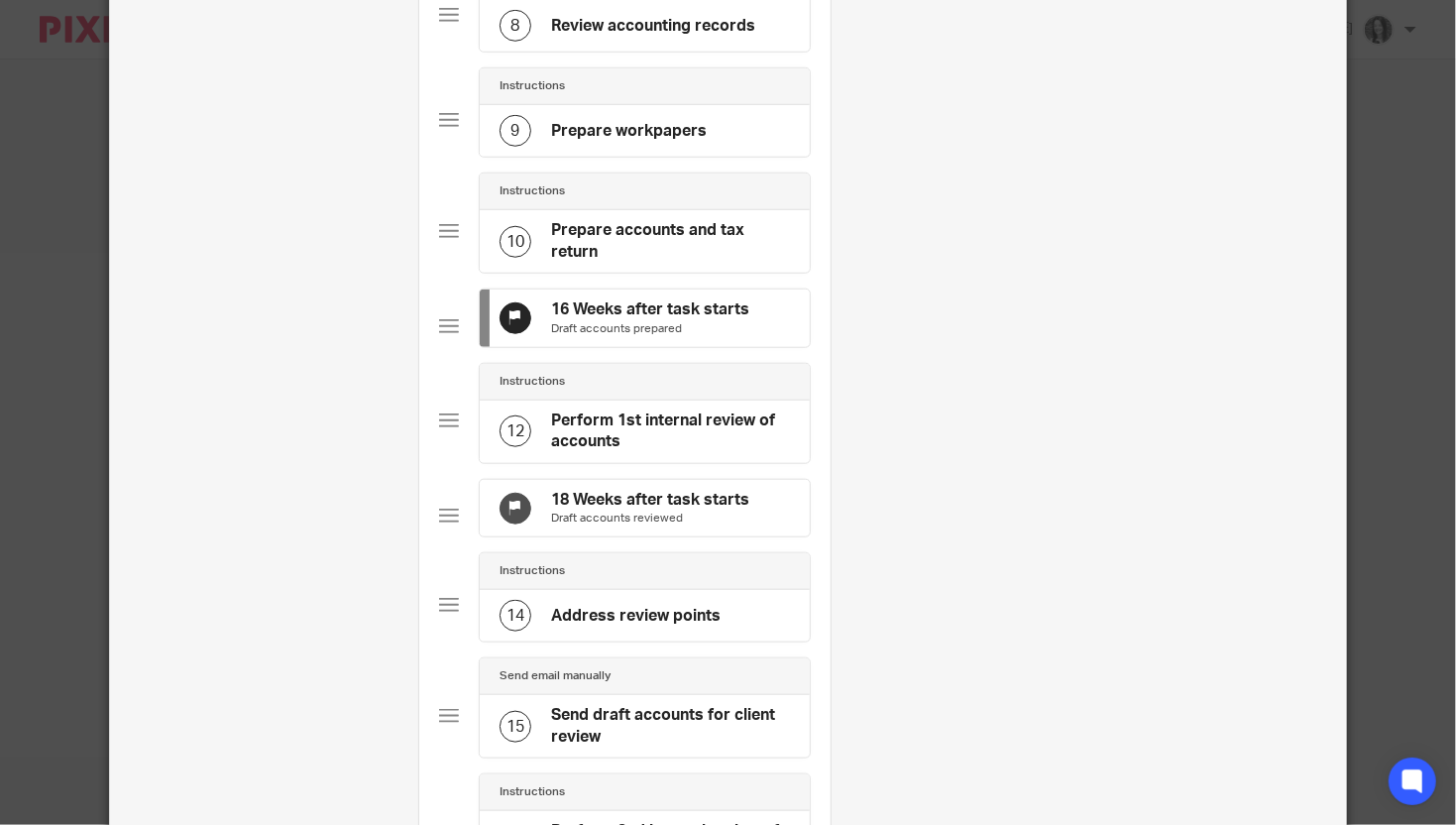 scroll, scrollTop: 961, scrollLeft: 0, axis: vertical 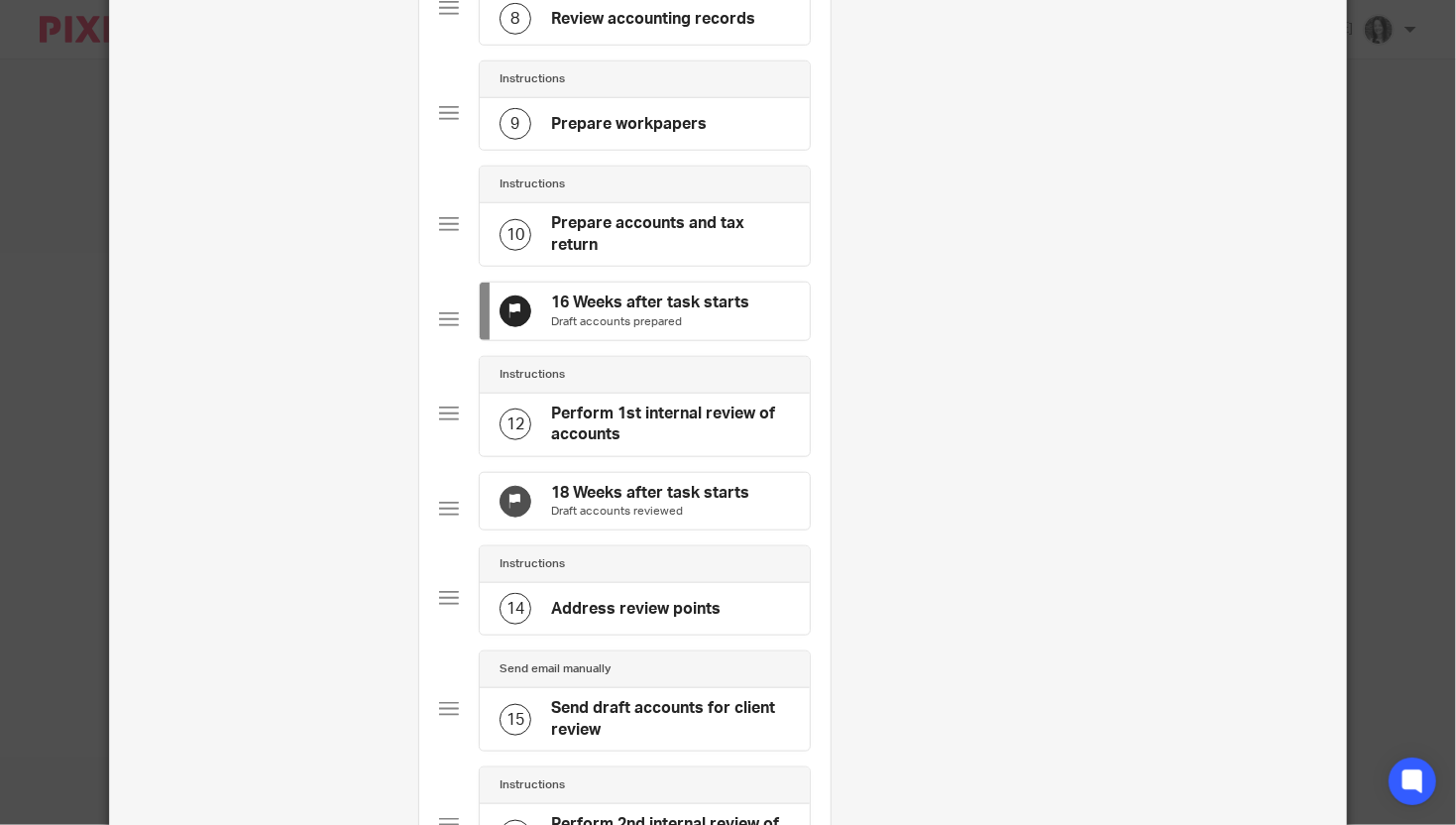 click on "18 Weeks after task starts" 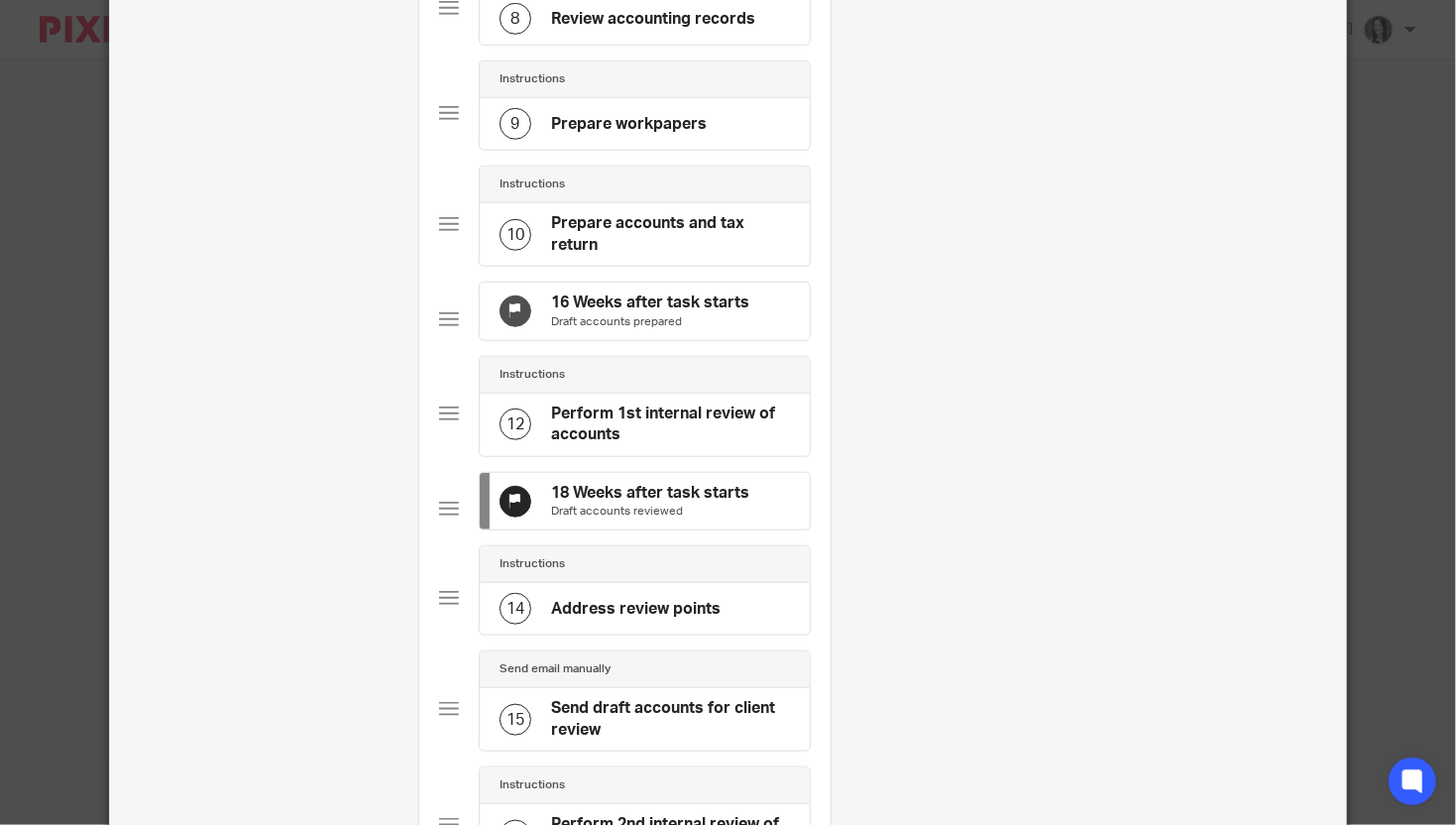 scroll, scrollTop: 0, scrollLeft: 0, axis: both 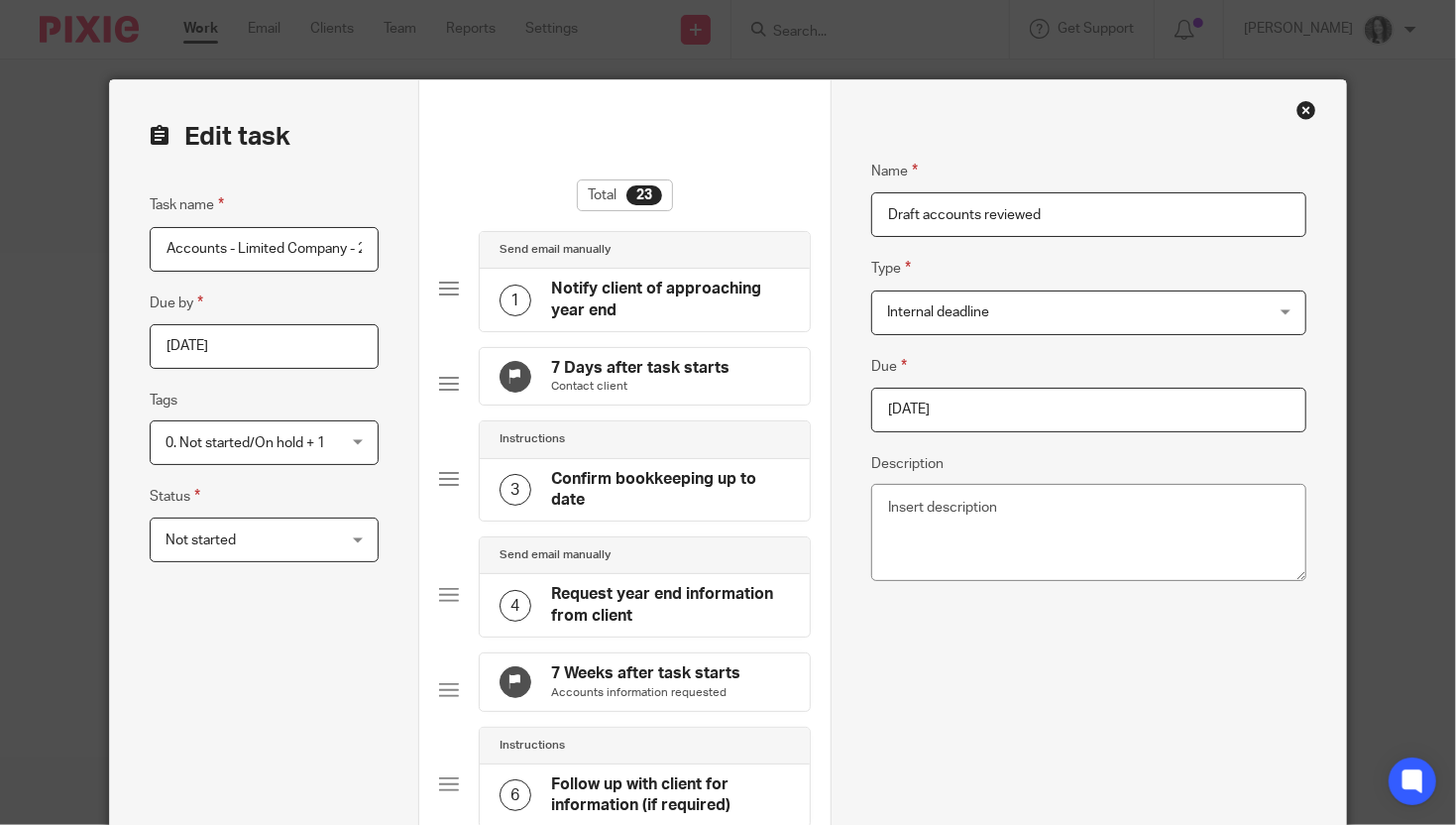 click on "2025-07-09" at bounding box center [1088, 410] 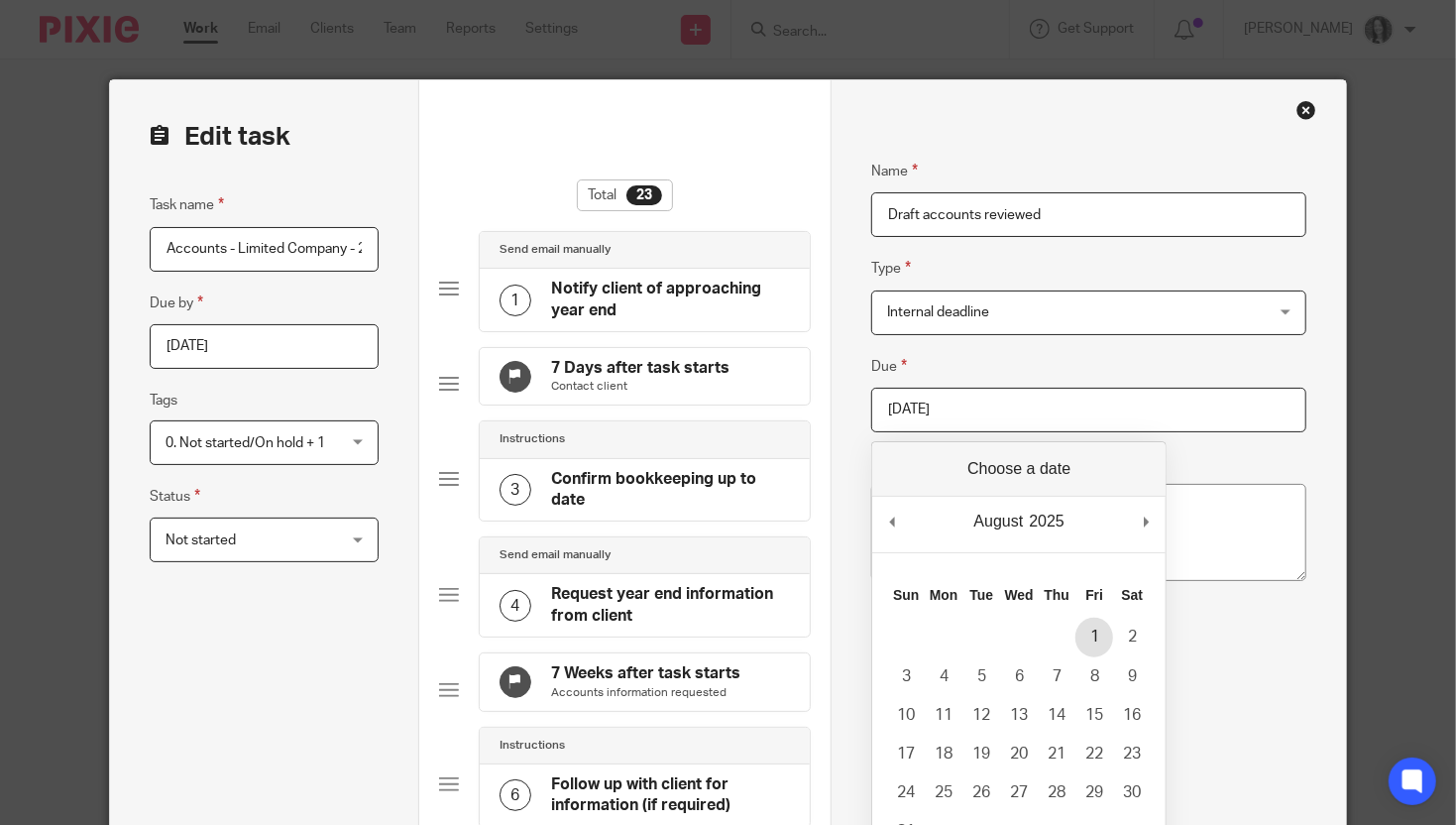 type on "2025-08-01" 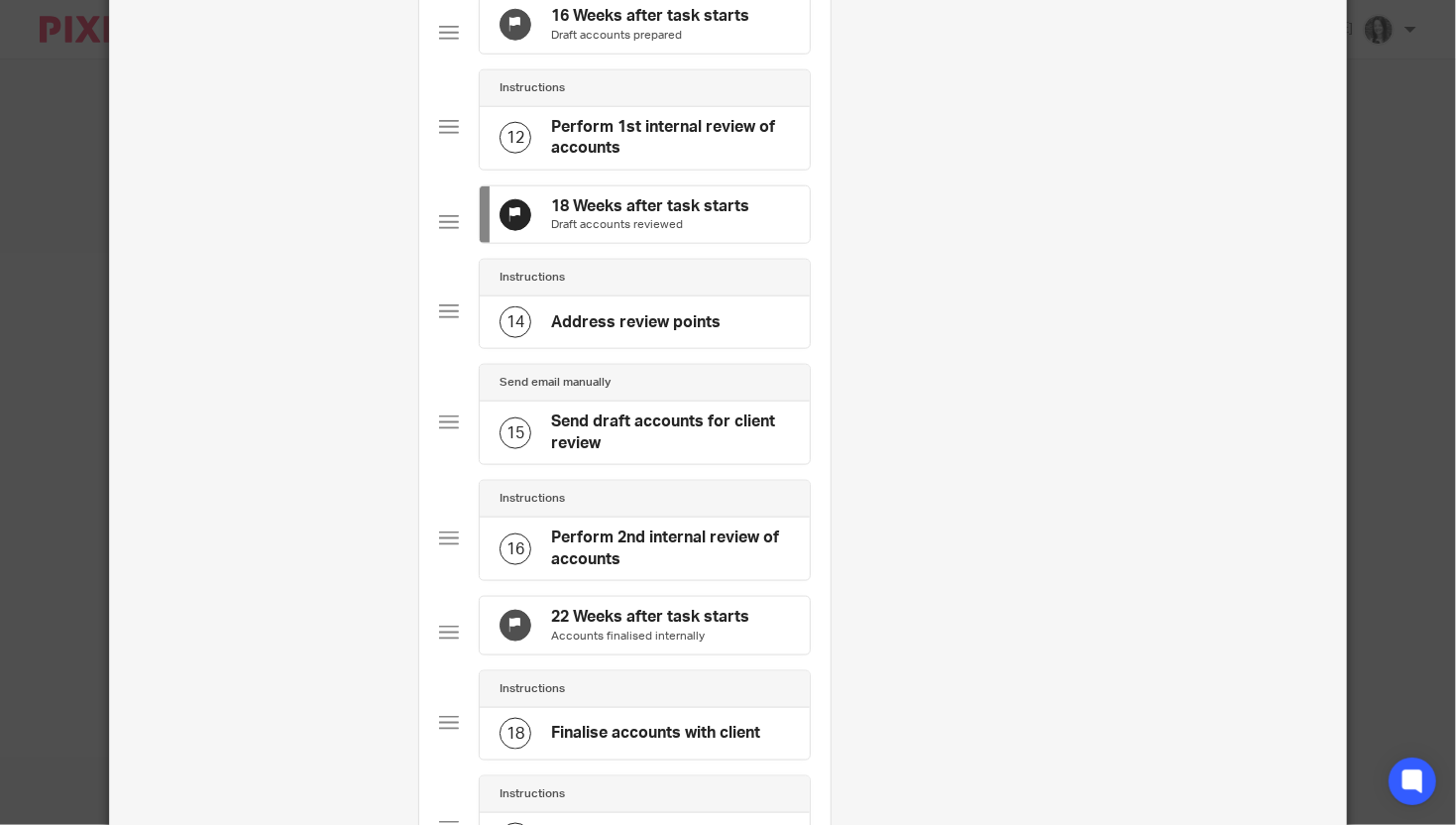 scroll, scrollTop: 1249, scrollLeft: 0, axis: vertical 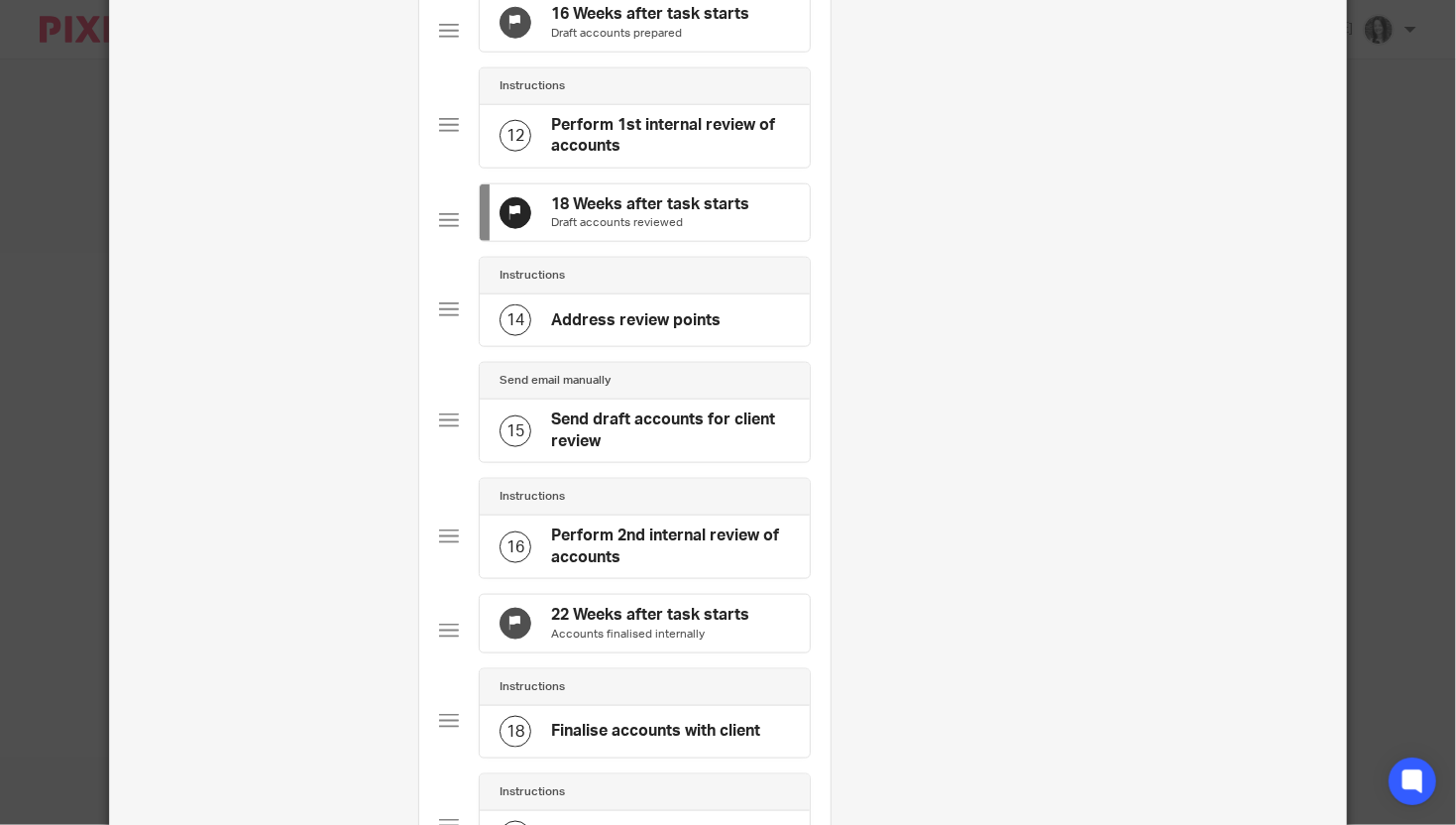 click on "22 Weeks after task starts" 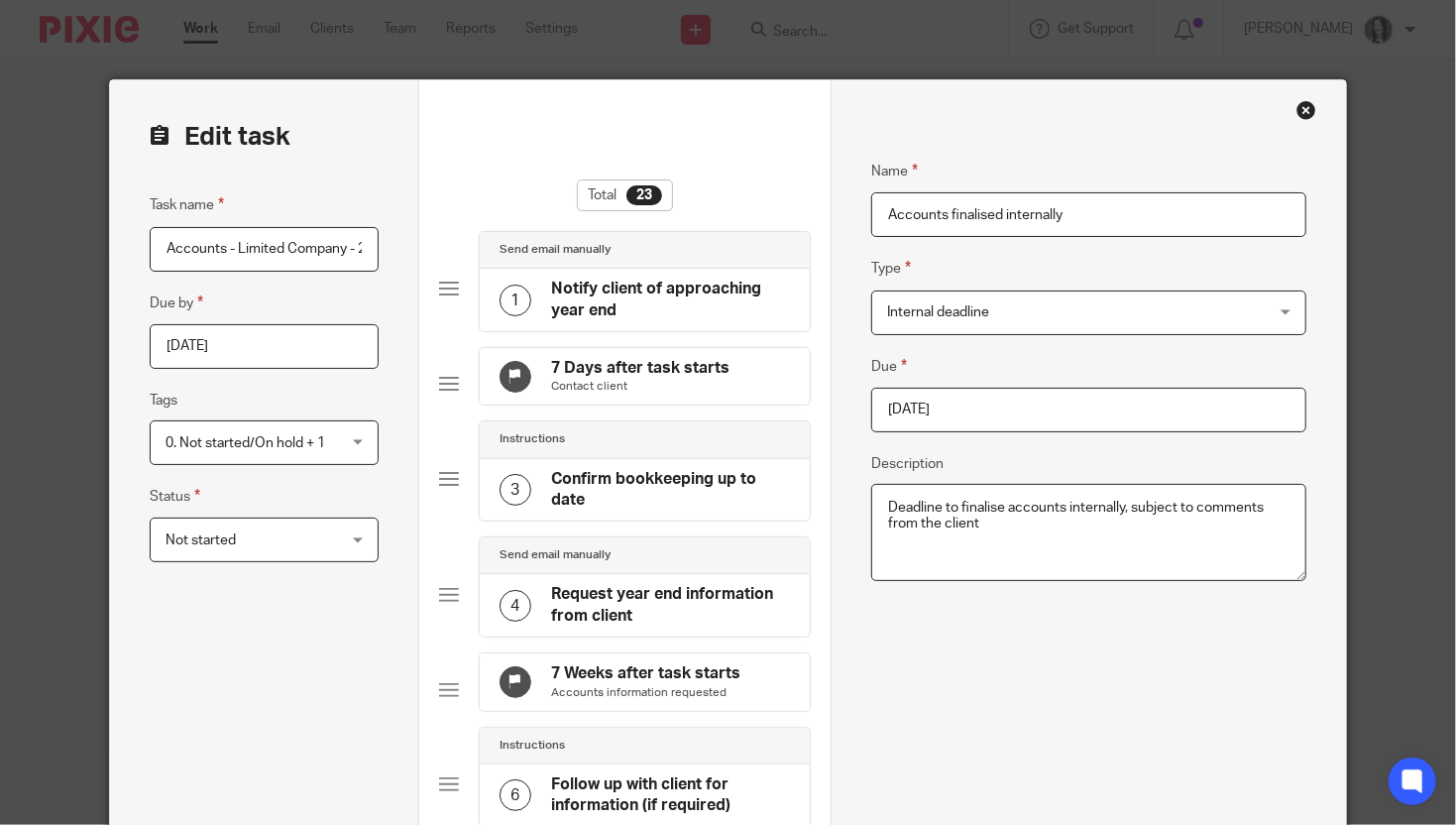 click on "2025-08-06" at bounding box center (1088, 410) 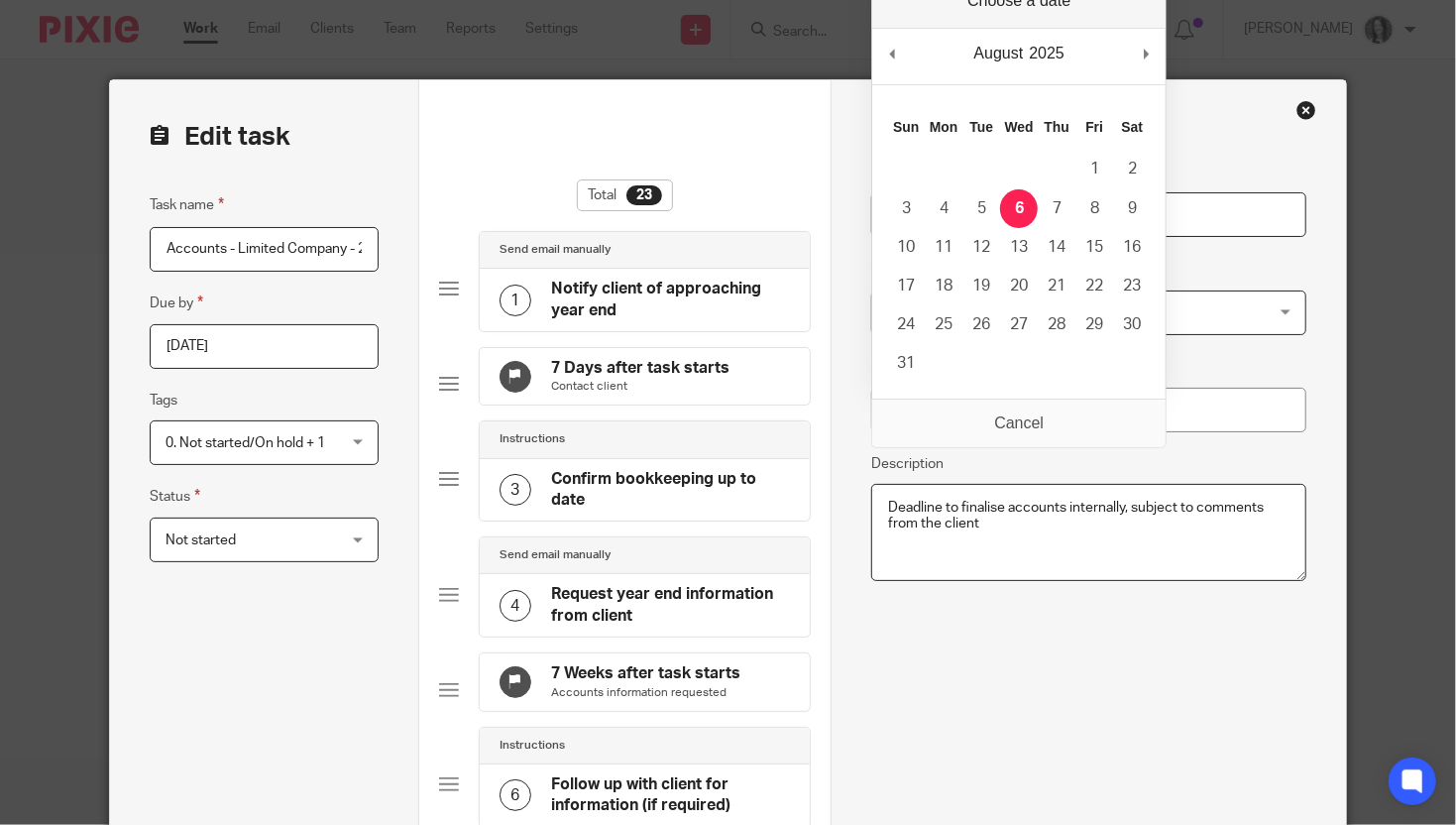 click on "Name
Accounts finalised internally
Type
Internal deadline
Internal deadline
Instructions
Send automated email
Send email manually
Internal deadline
Job::TaskMilestone                 Due     Description   Deadline to finalise accounts internally, subject to comments from the client
Remove
Save subtask" at bounding box center [1088, 1446] 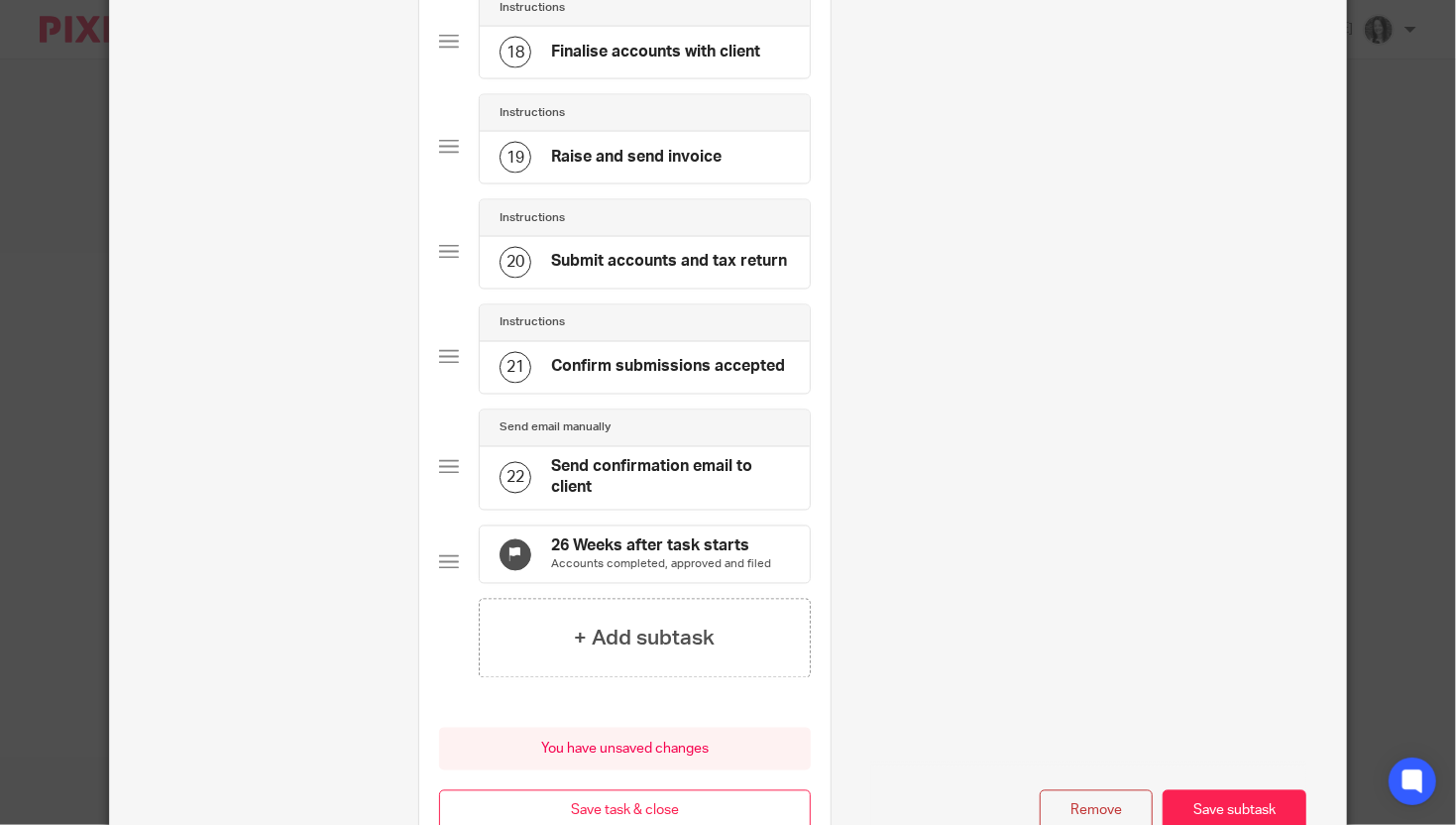 scroll, scrollTop: 2157, scrollLeft: 0, axis: vertical 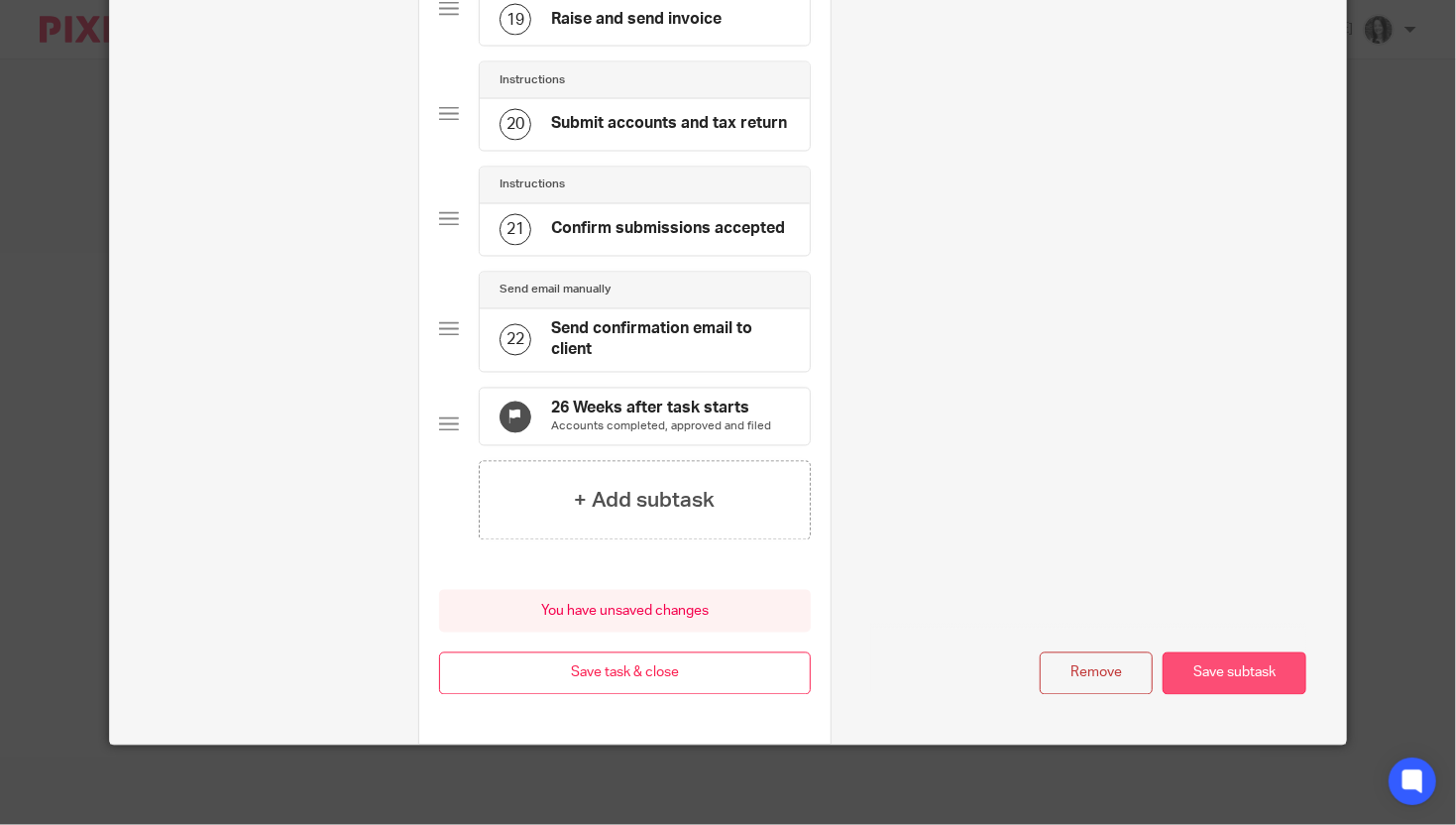 click on "Save subtask" at bounding box center [1234, 673] 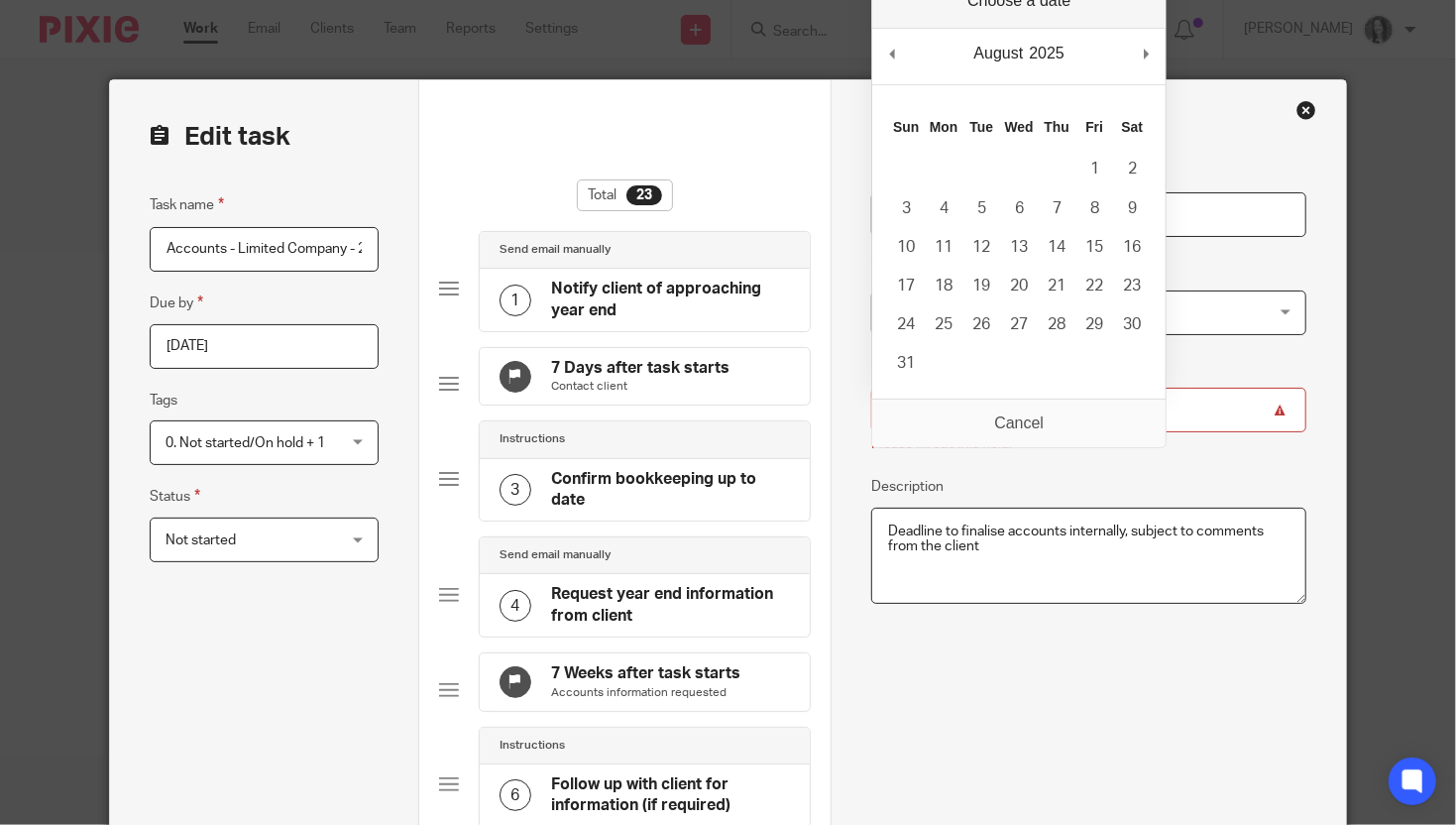 click on "Name
Accounts finalised internally
Type
Internal deadline
Internal deadline
Instructions
Send automated email
Send email manually
Internal deadline
Job::TaskMilestone                 Due   Please fill out this field.   Description   Deadline to finalise accounts internally, subject to comments from the client
Remove
Save subtask" at bounding box center (1088, 1446) 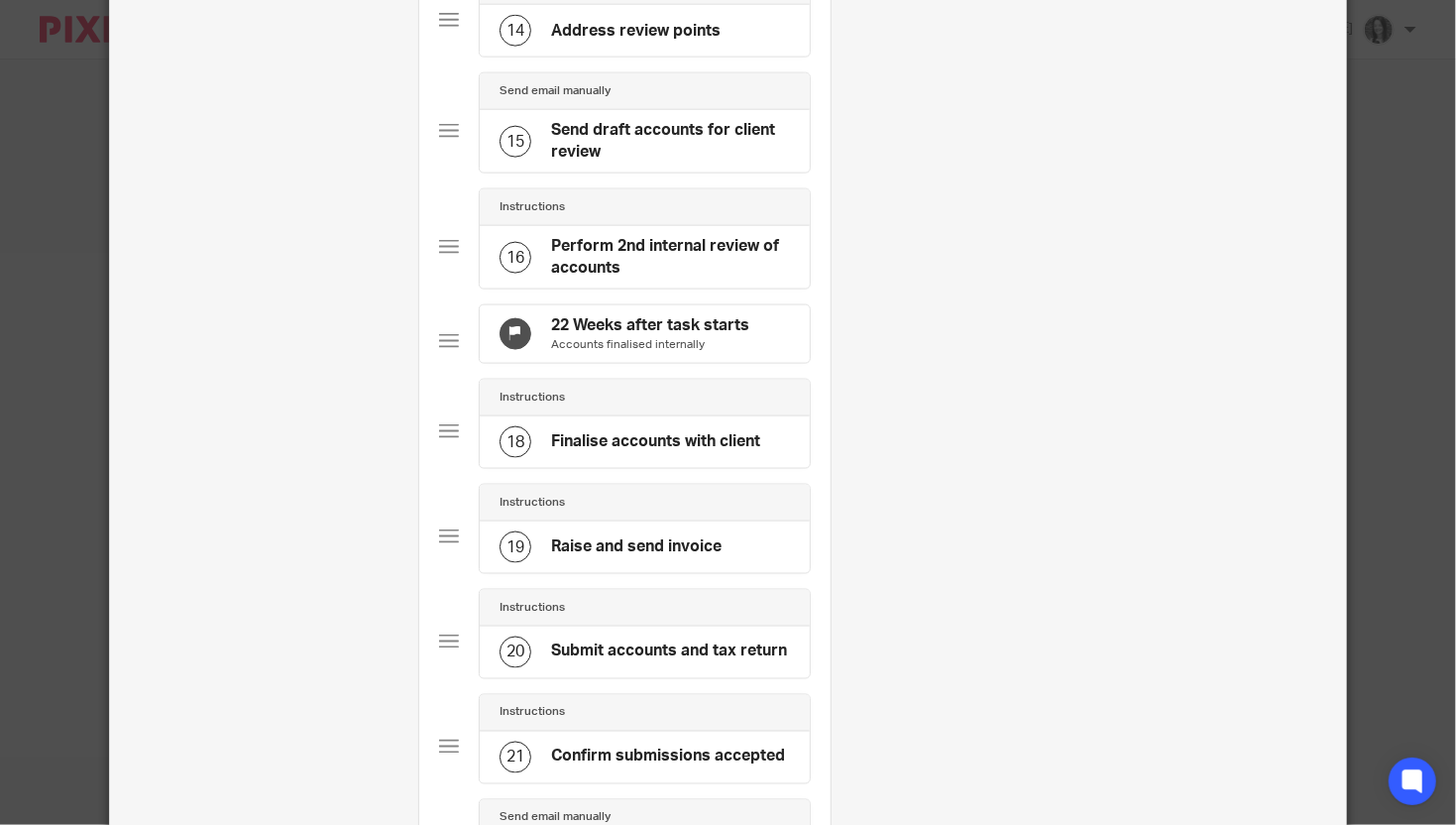 scroll, scrollTop: 0, scrollLeft: 0, axis: both 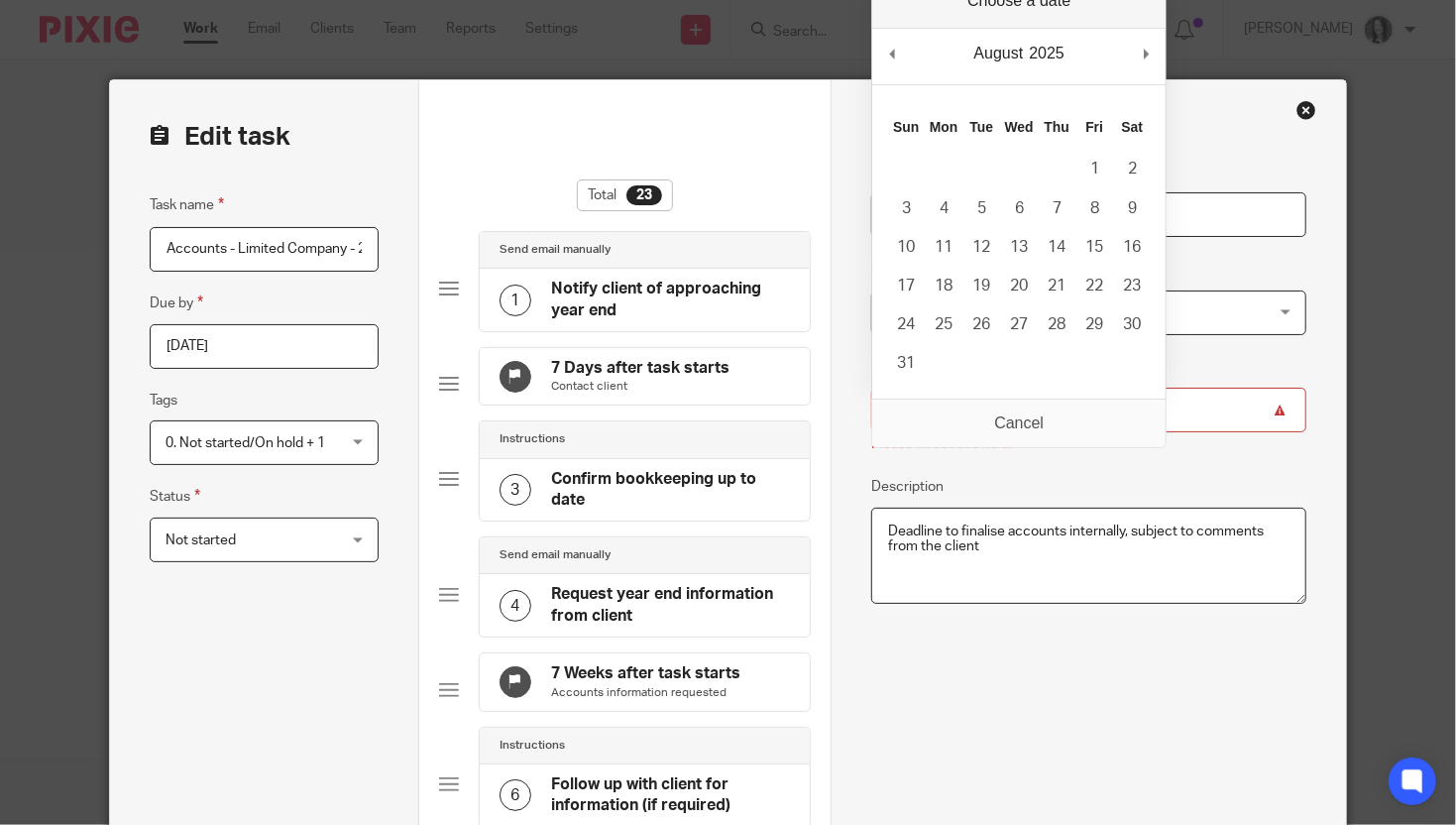 click on "Due" at bounding box center (1088, 410) 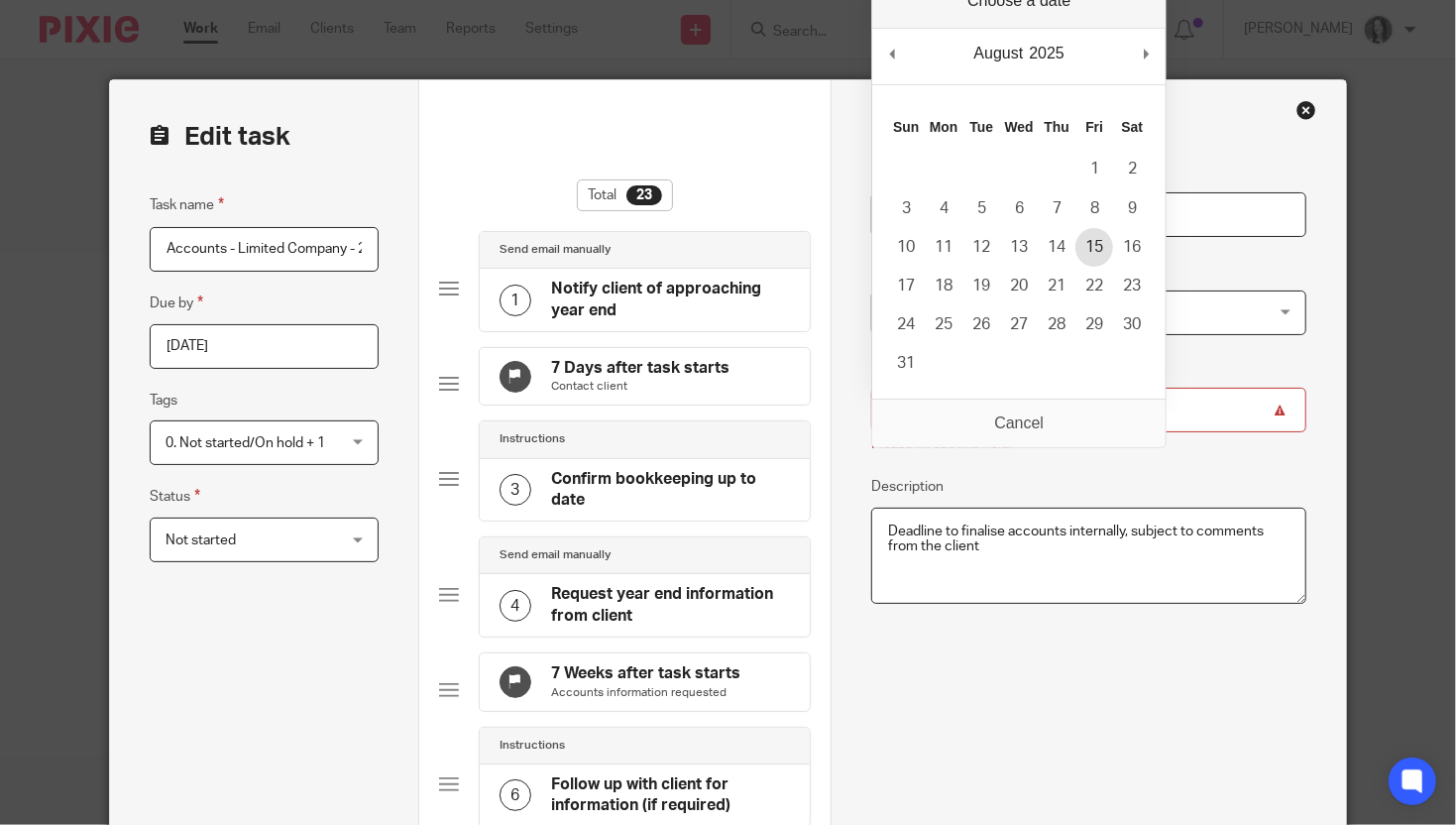 type on "2025-08-15" 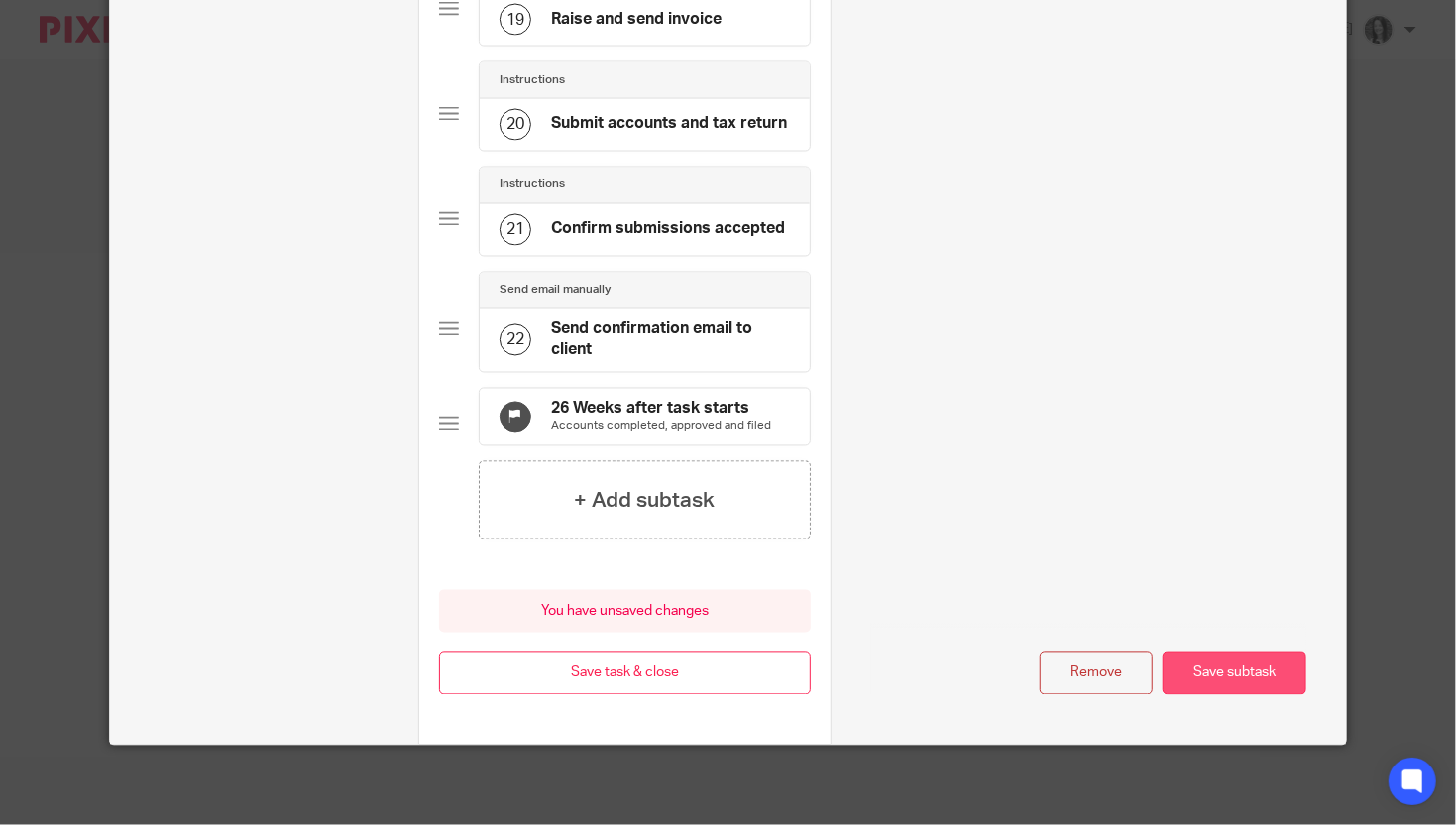 click on "Save subtask" at bounding box center [1234, 673] 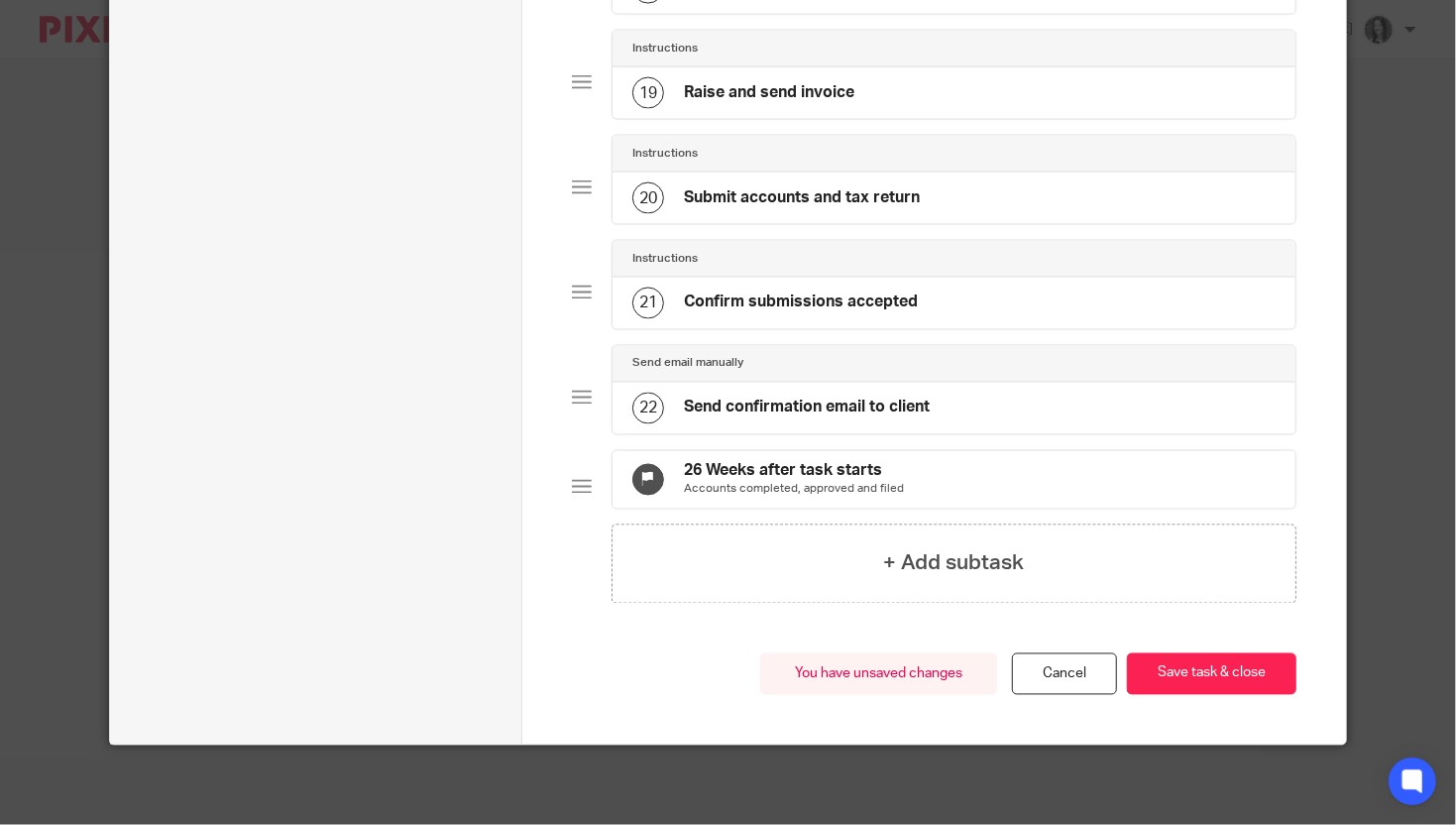scroll, scrollTop: 1997, scrollLeft: 0, axis: vertical 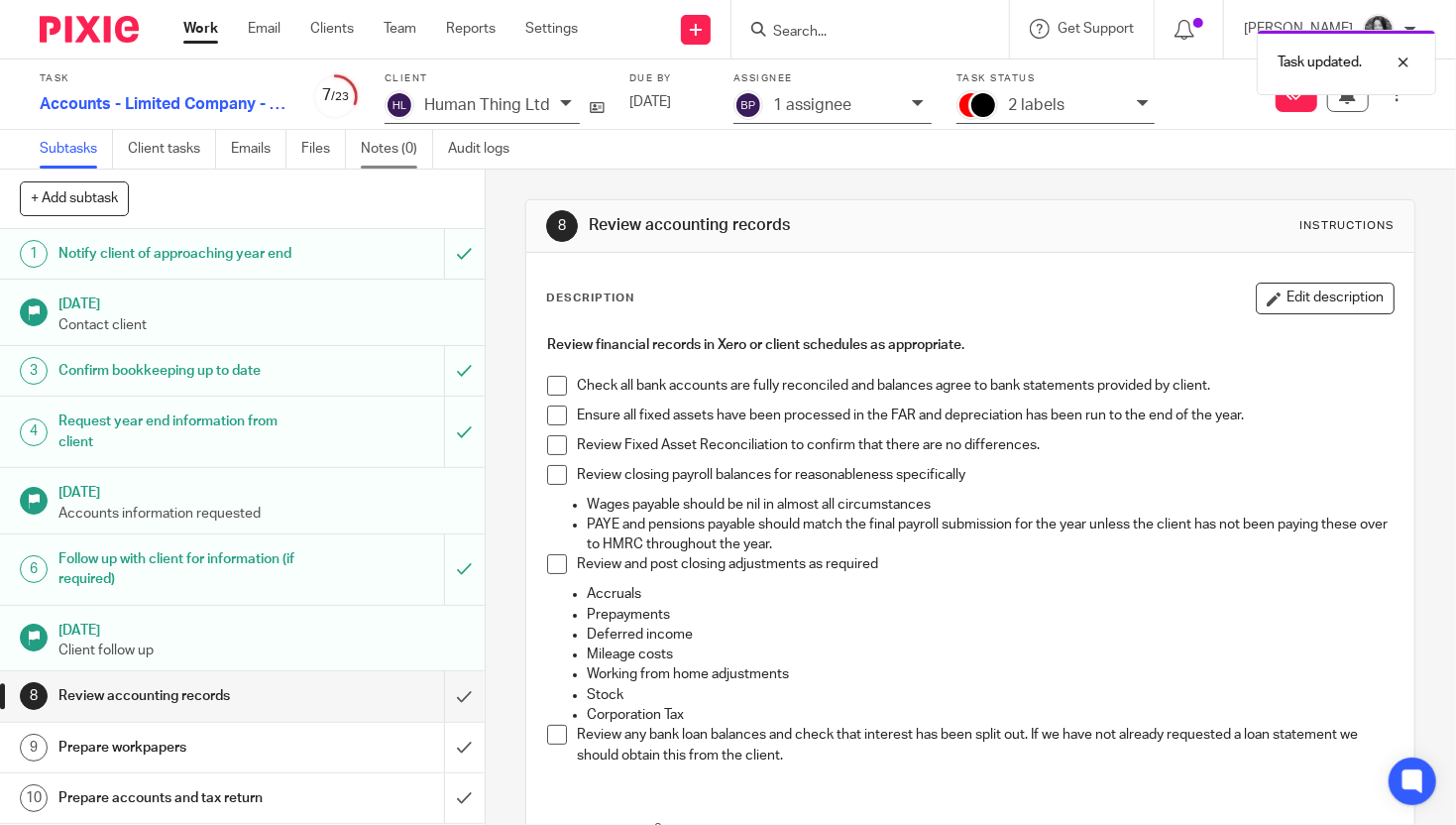 click on "Notes (0)" at bounding box center [396, 149] 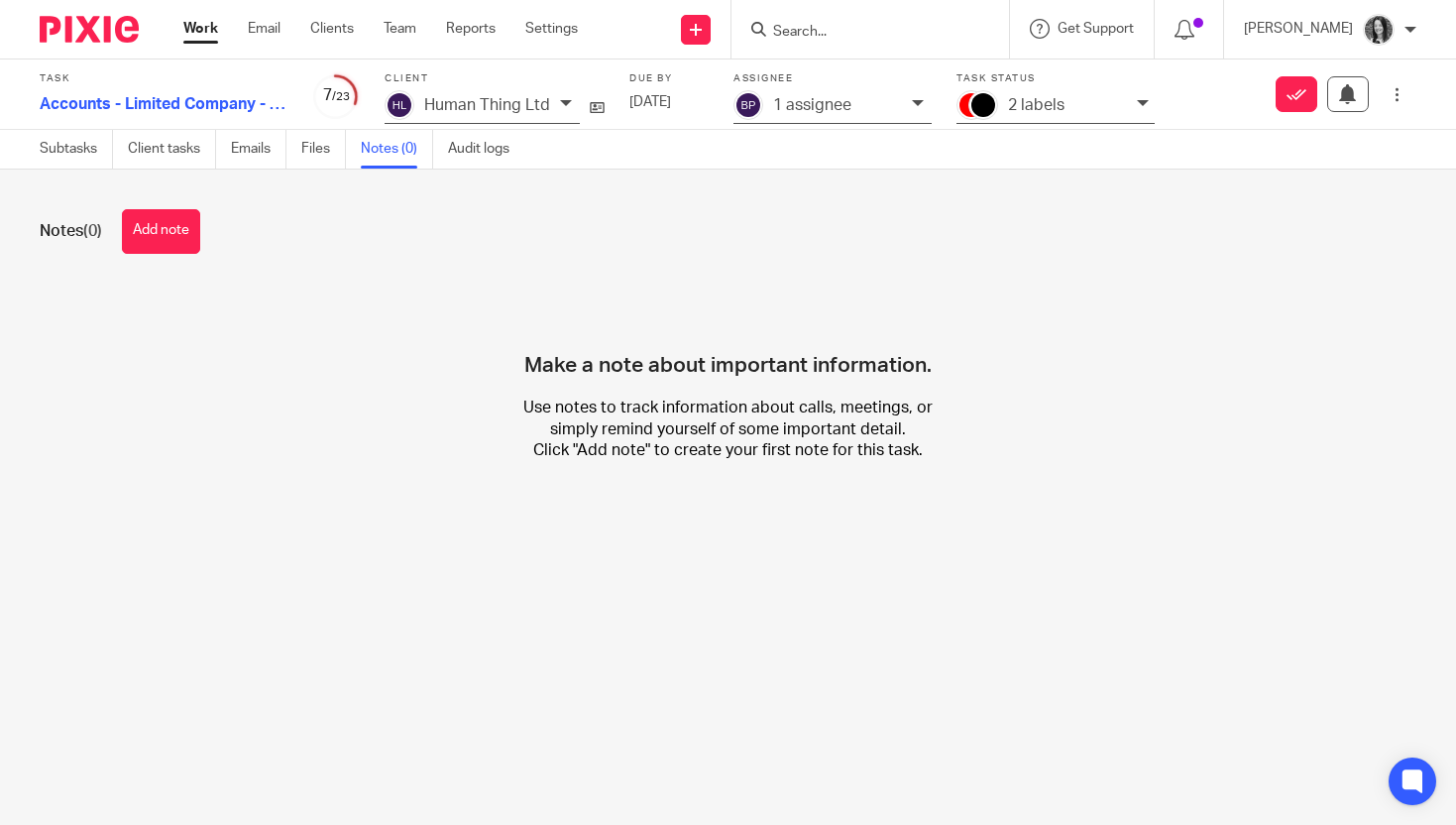 scroll, scrollTop: 0, scrollLeft: 0, axis: both 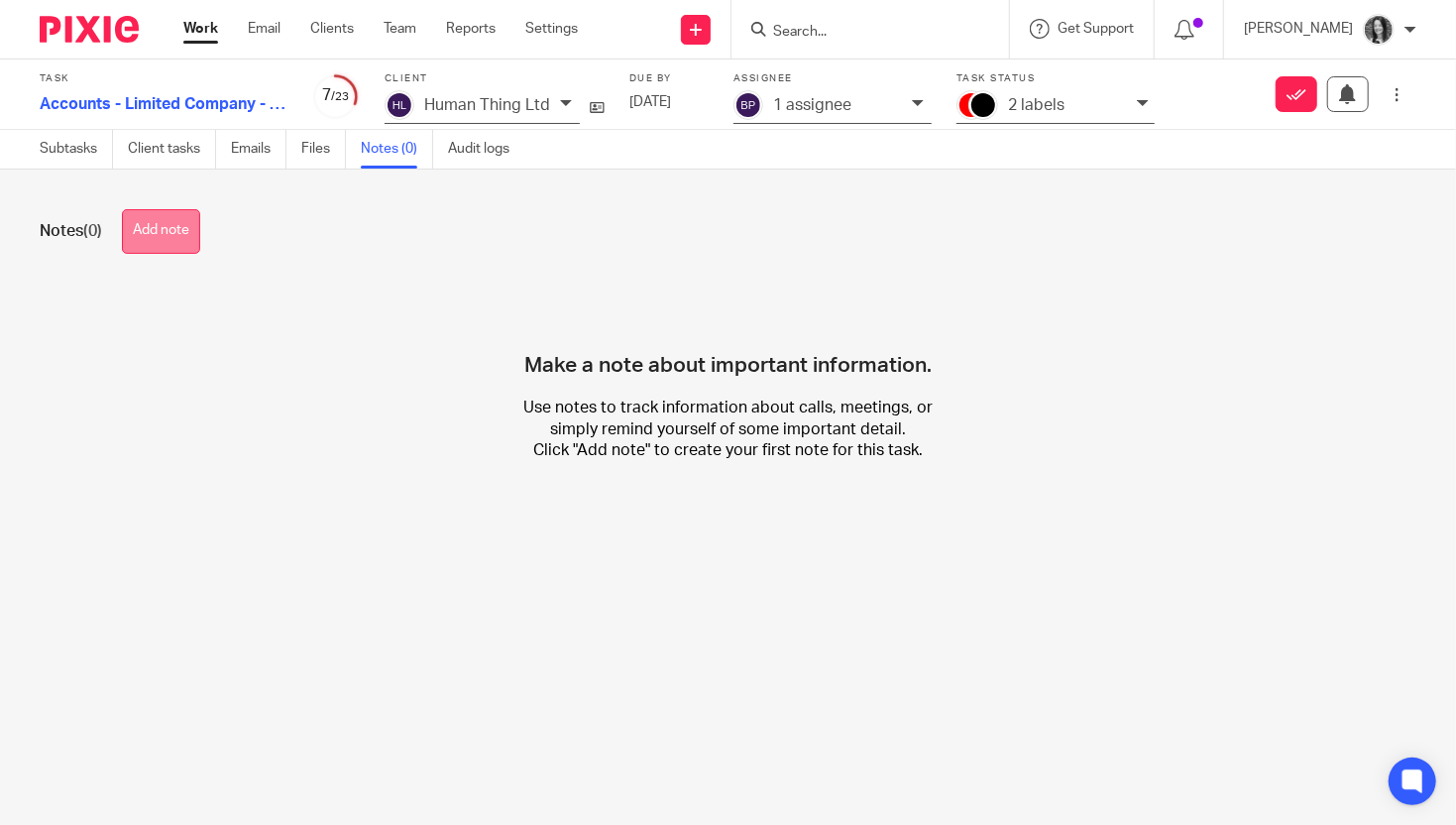 click on "Add note" at bounding box center (161, 231) 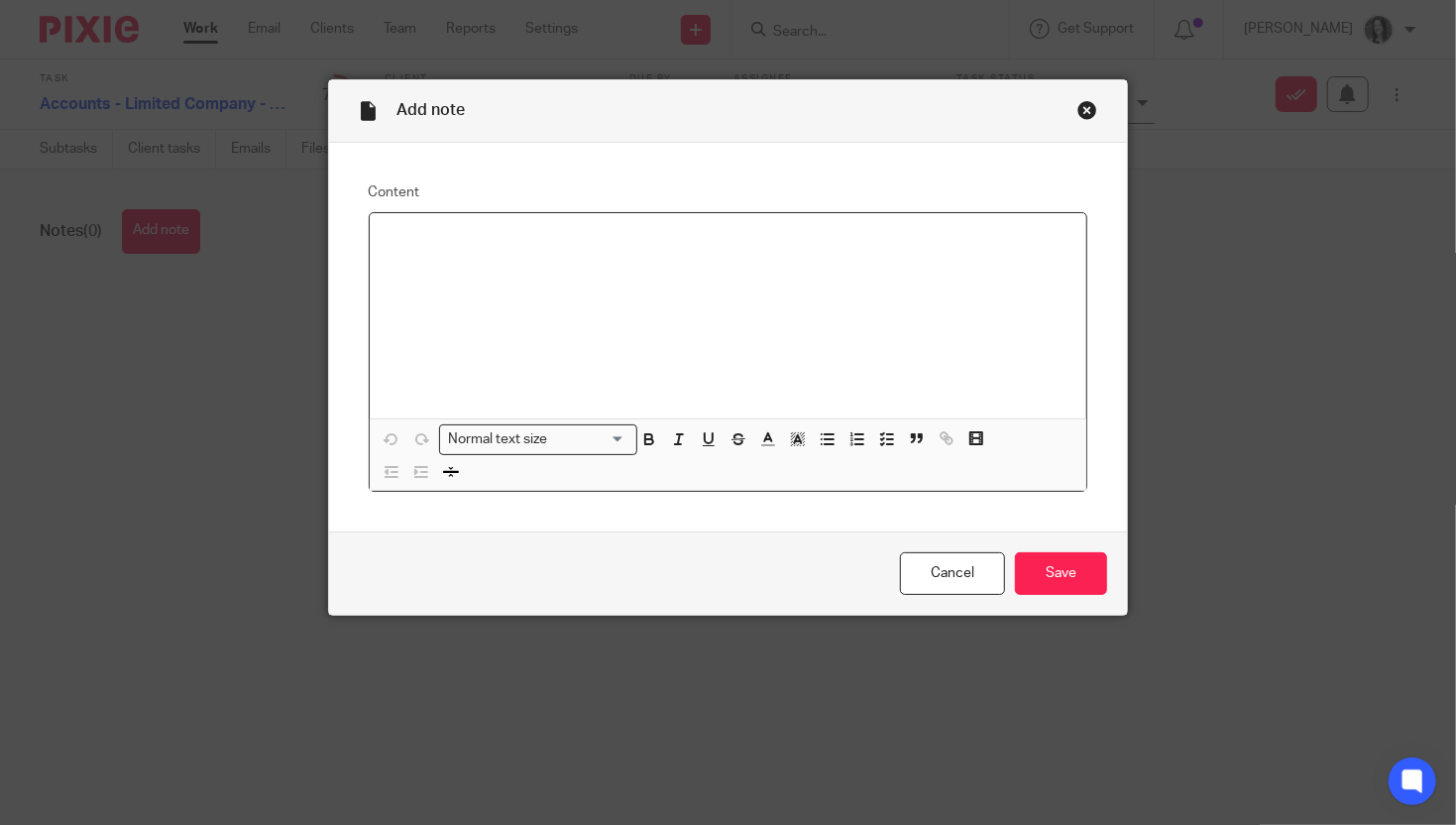 click at bounding box center [728, 315] 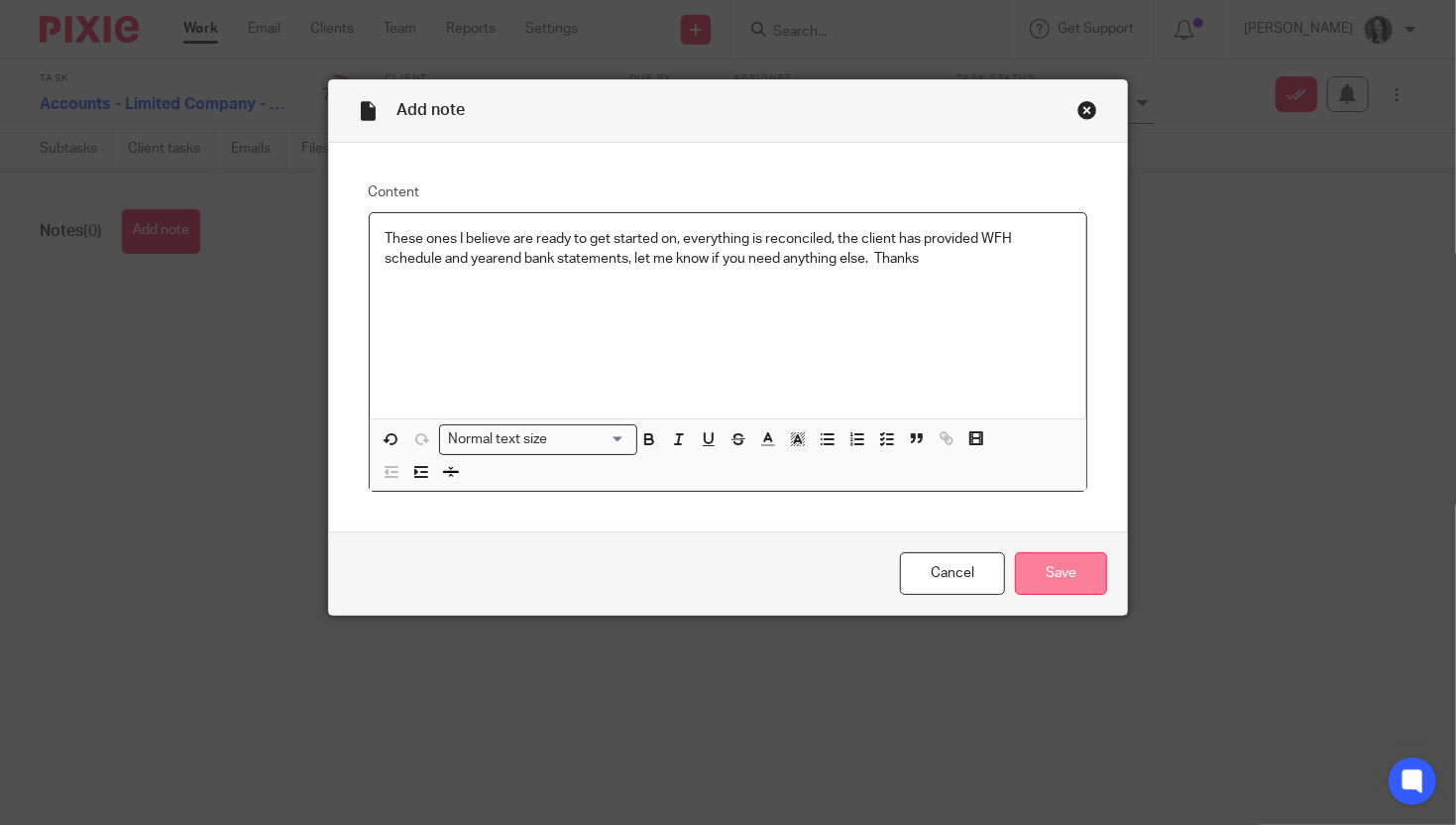 click on "Save" at bounding box center (1061, 573) 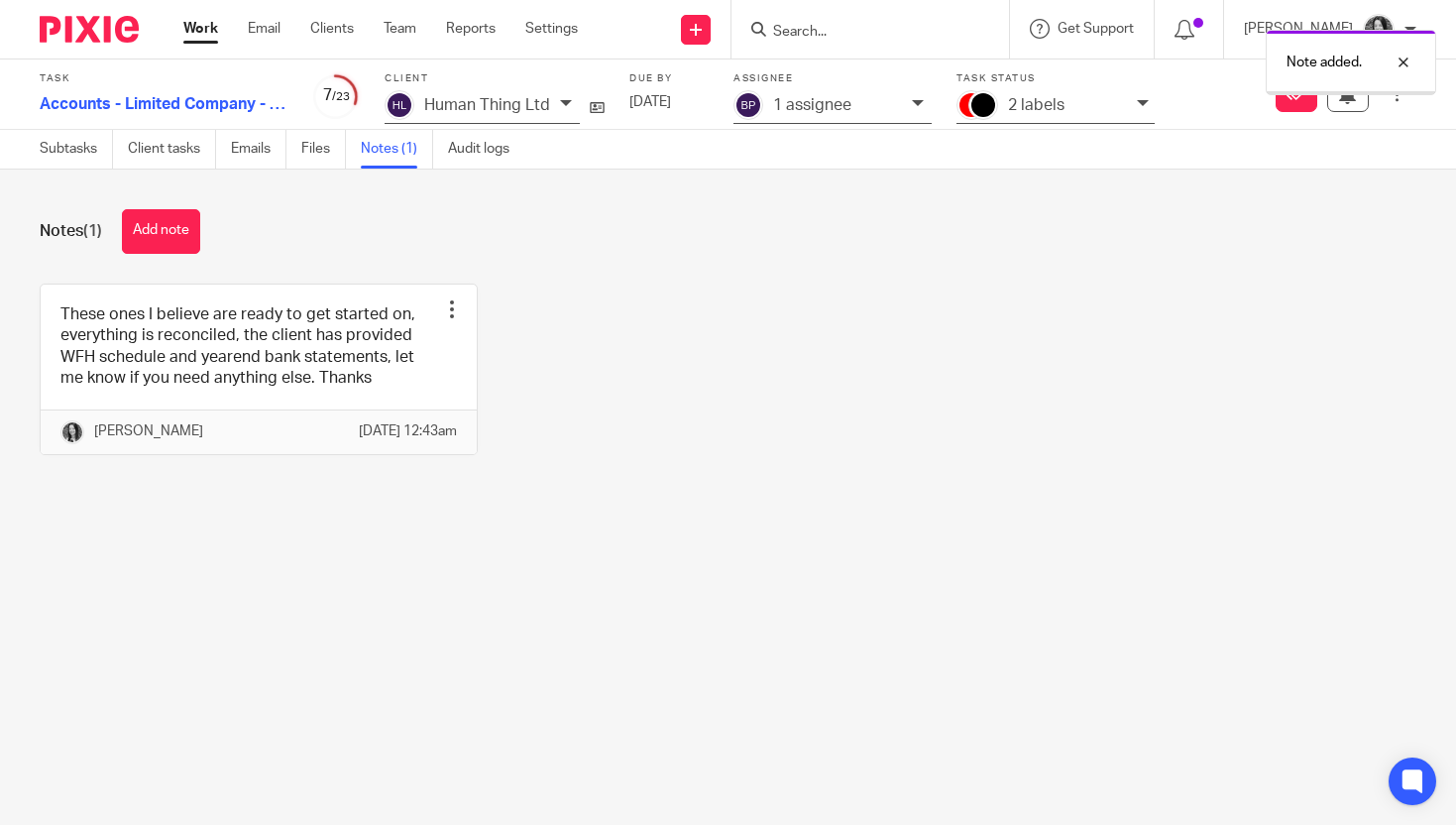 scroll, scrollTop: 0, scrollLeft: 0, axis: both 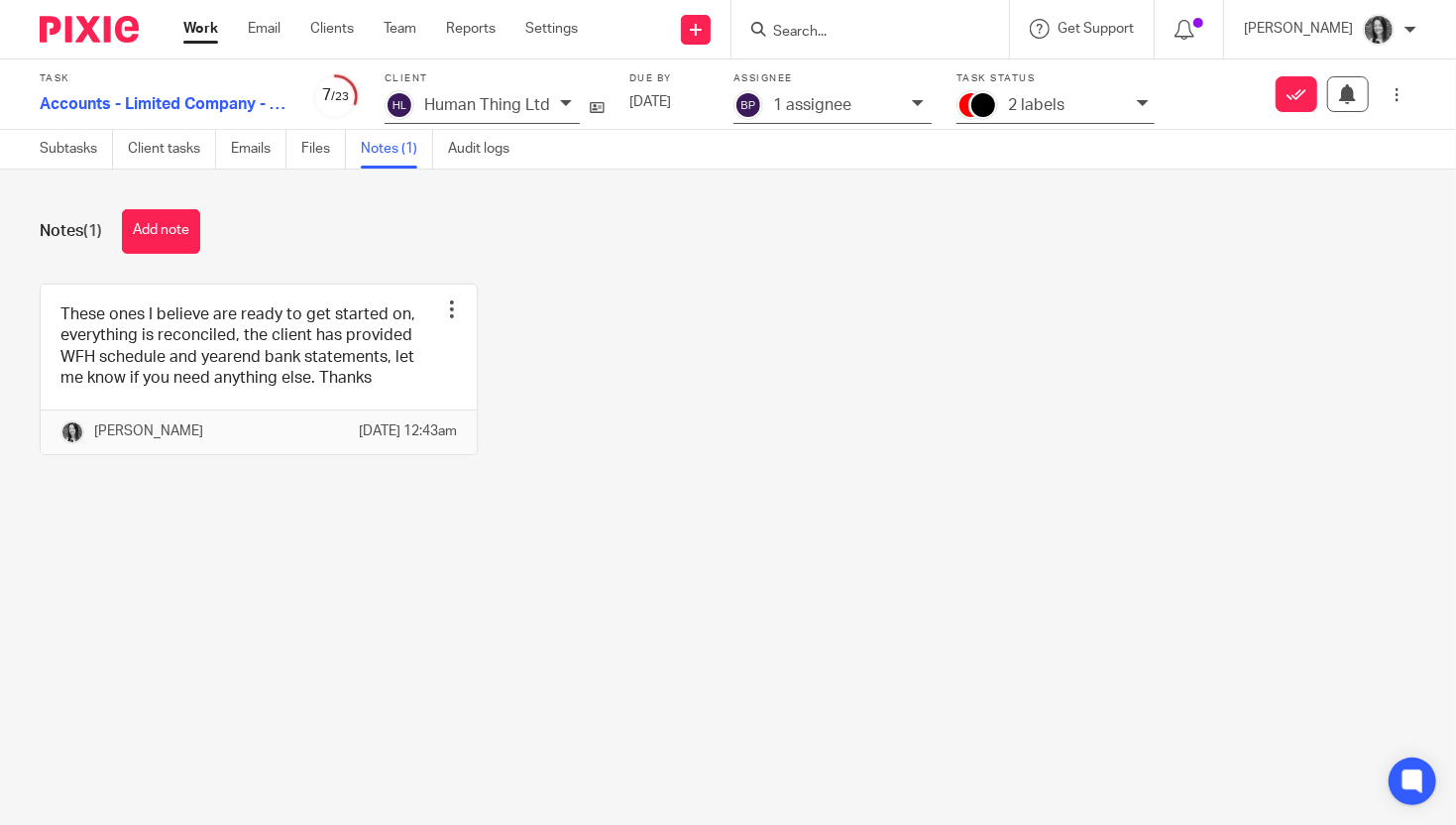click on "1
assignee" at bounding box center (812, 105) 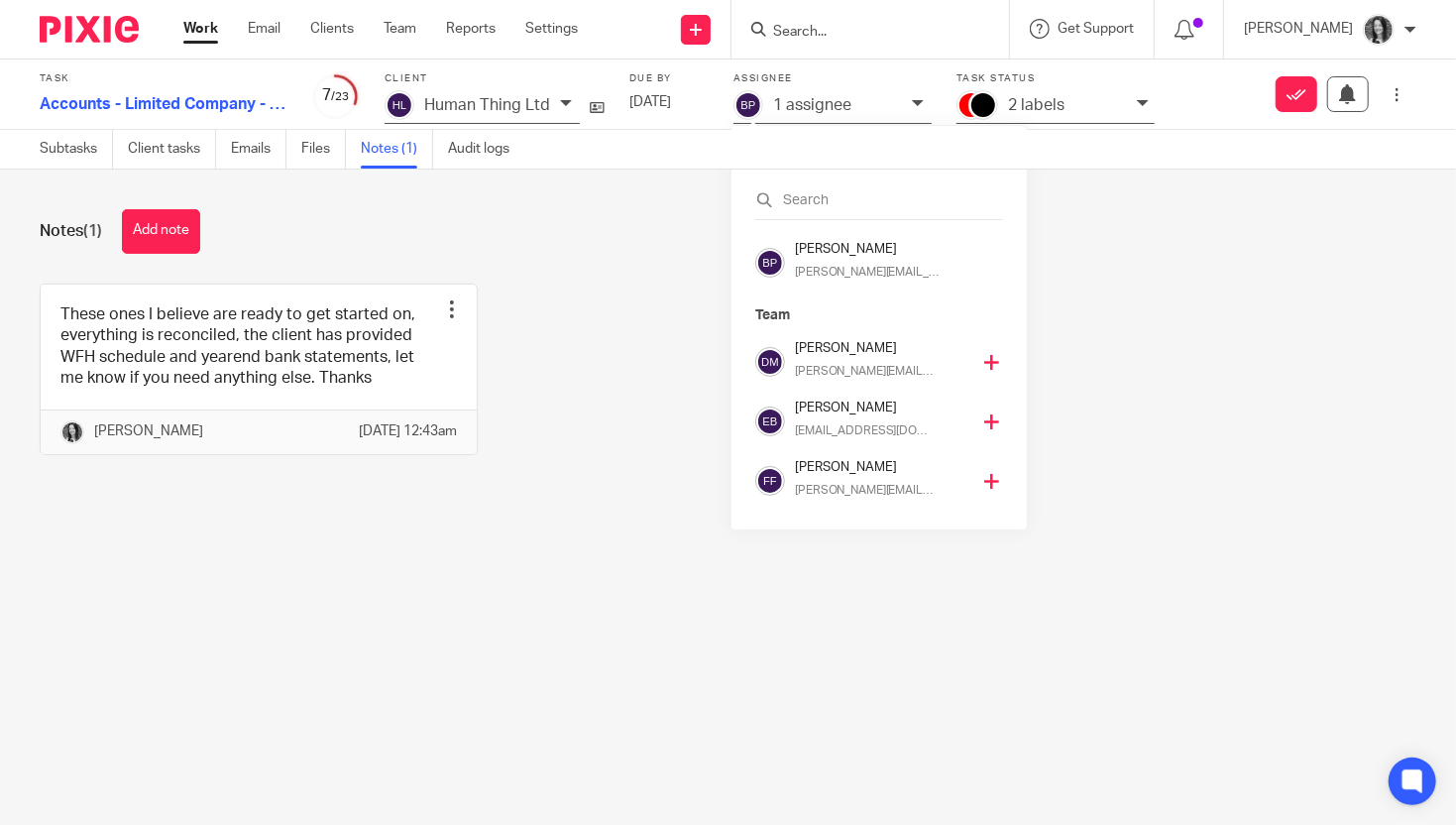 click on "[PERSON_NAME] Frank
[EMAIL_ADDRESS][DOMAIN_NAME]" at bounding box center [887, 481] 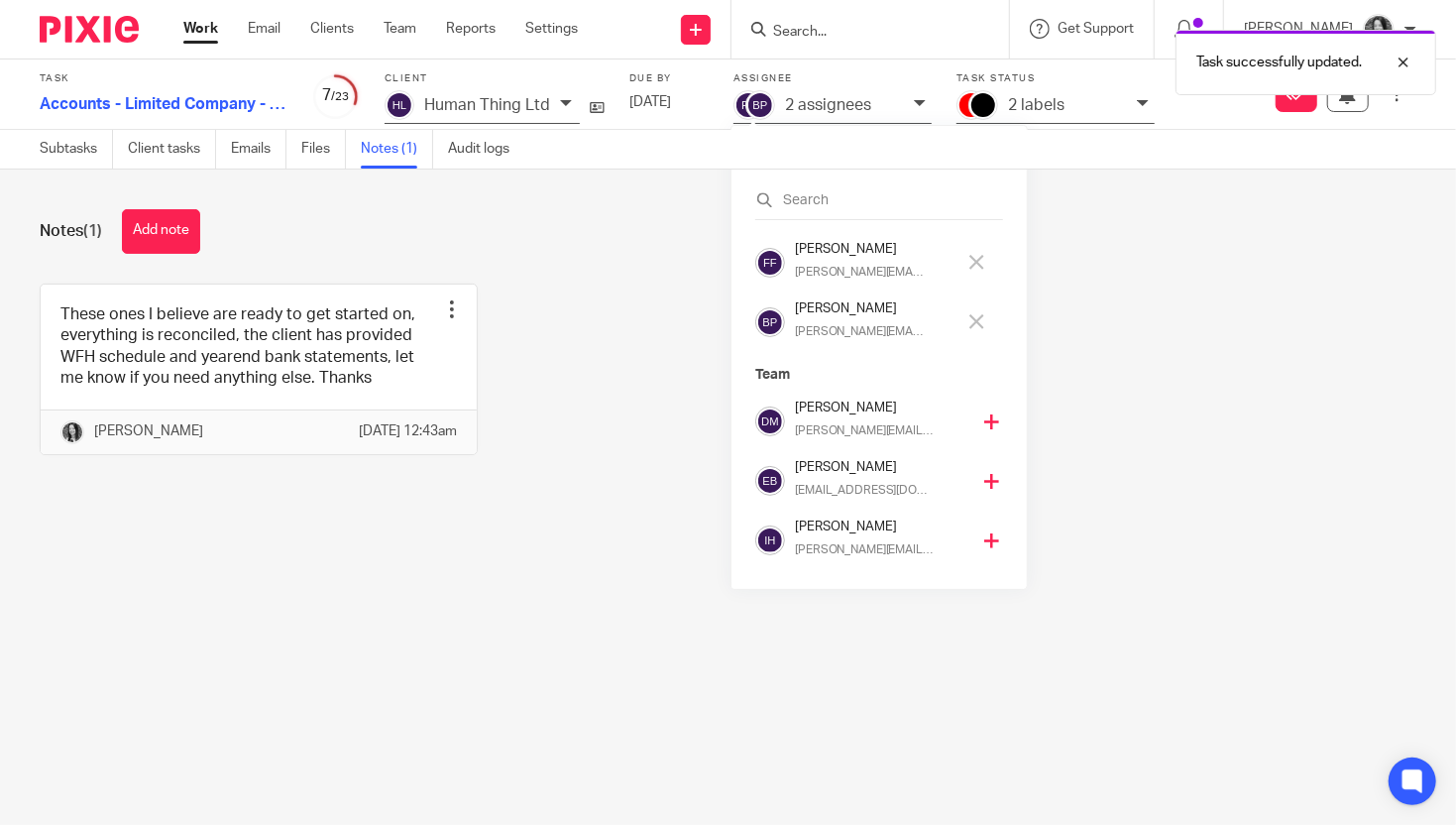 click on "[PERSON_NAME]" at bounding box center [875, 308] 